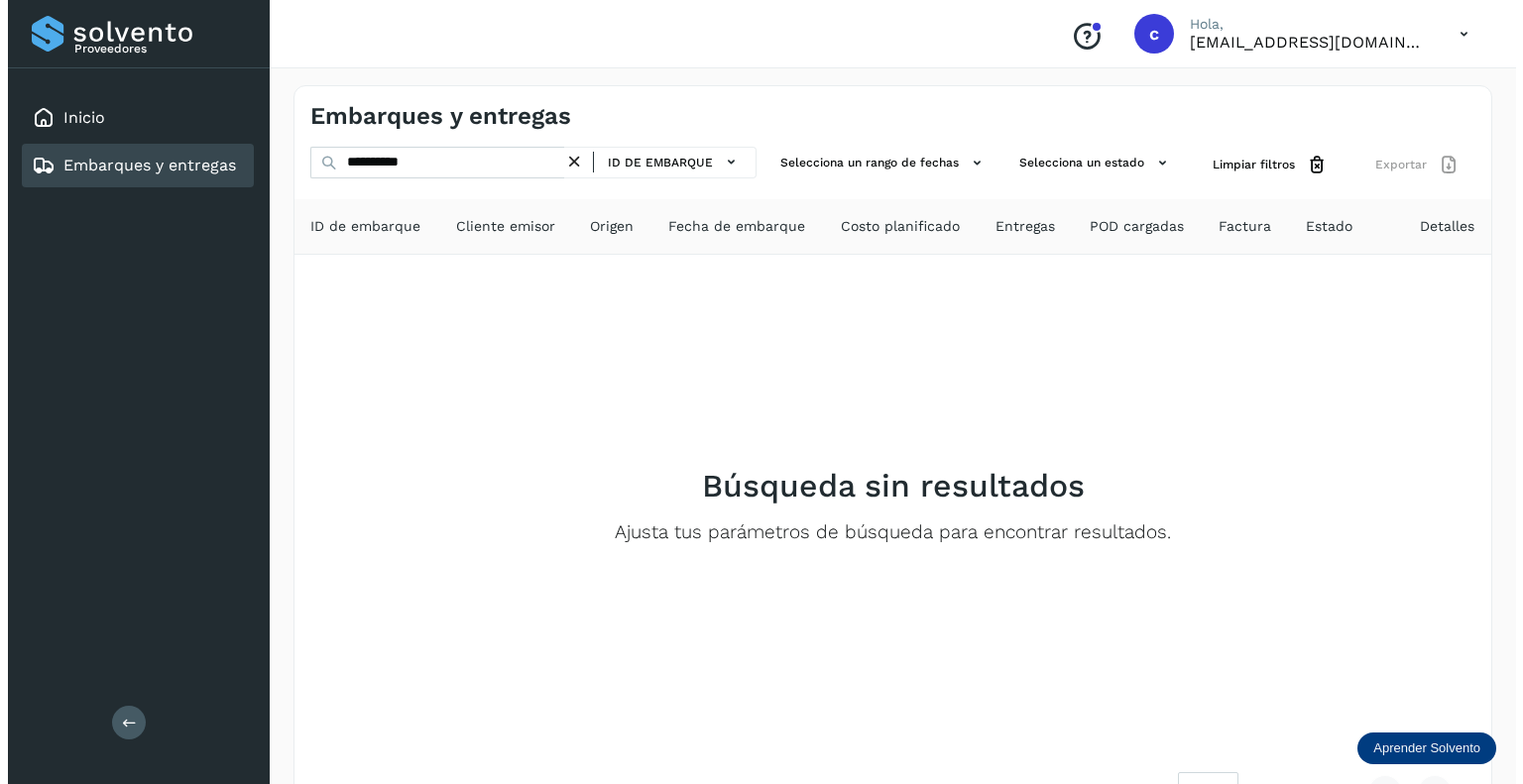 scroll, scrollTop: 0, scrollLeft: 0, axis: both 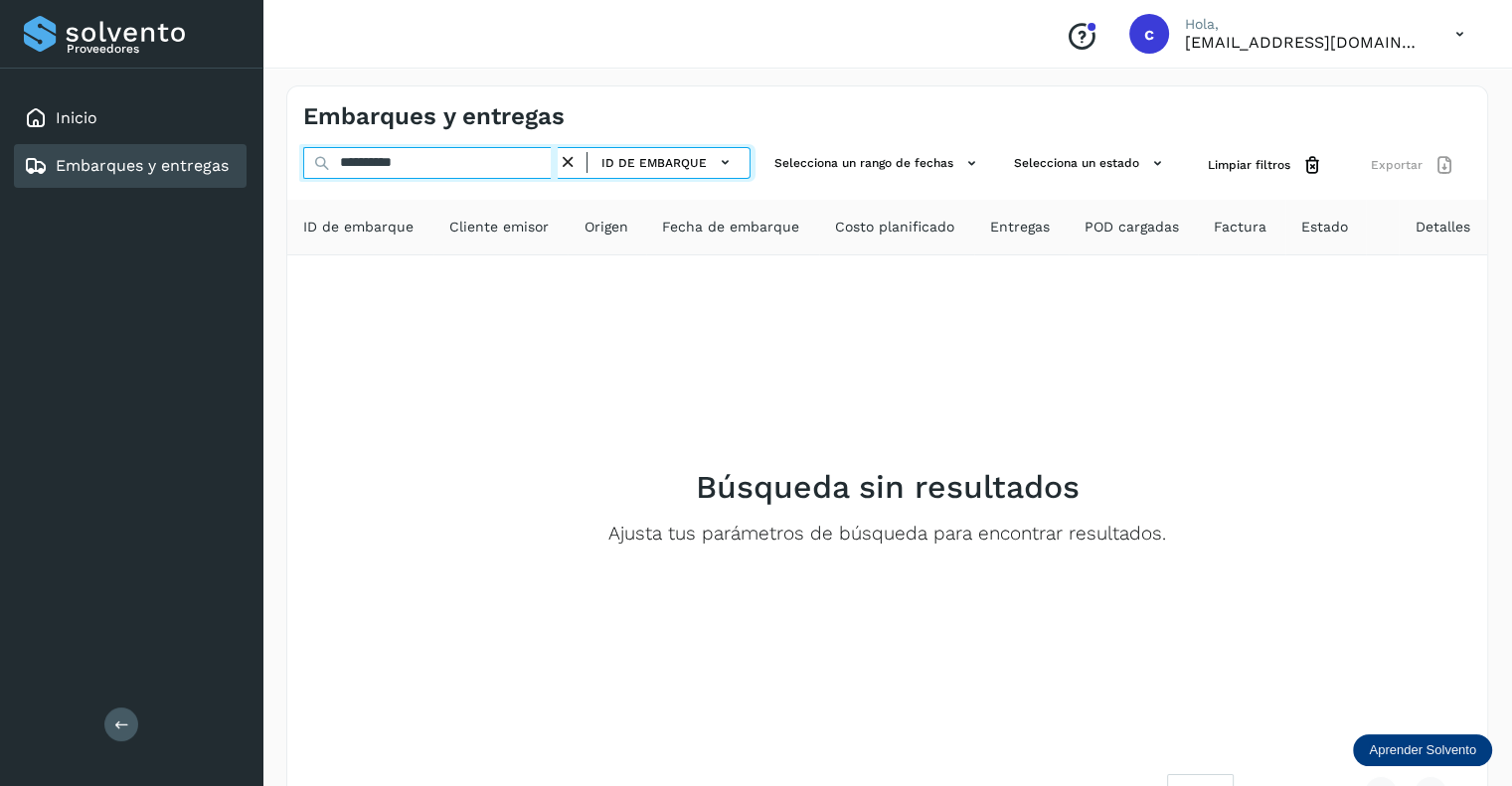 drag, startPoint x: 481, startPoint y: 170, endPoint x: 68, endPoint y: 94, distance: 419.9345 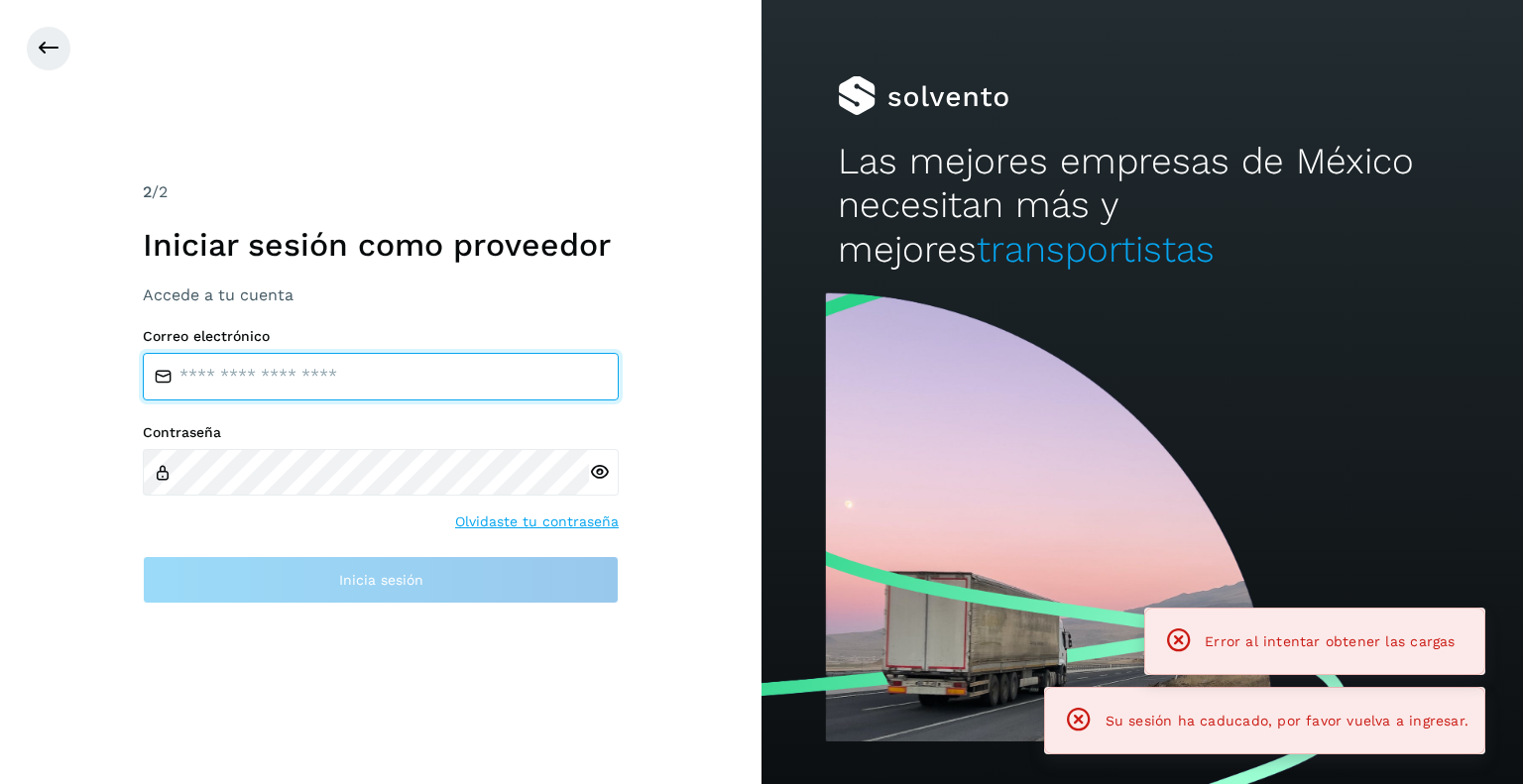 type on "**********" 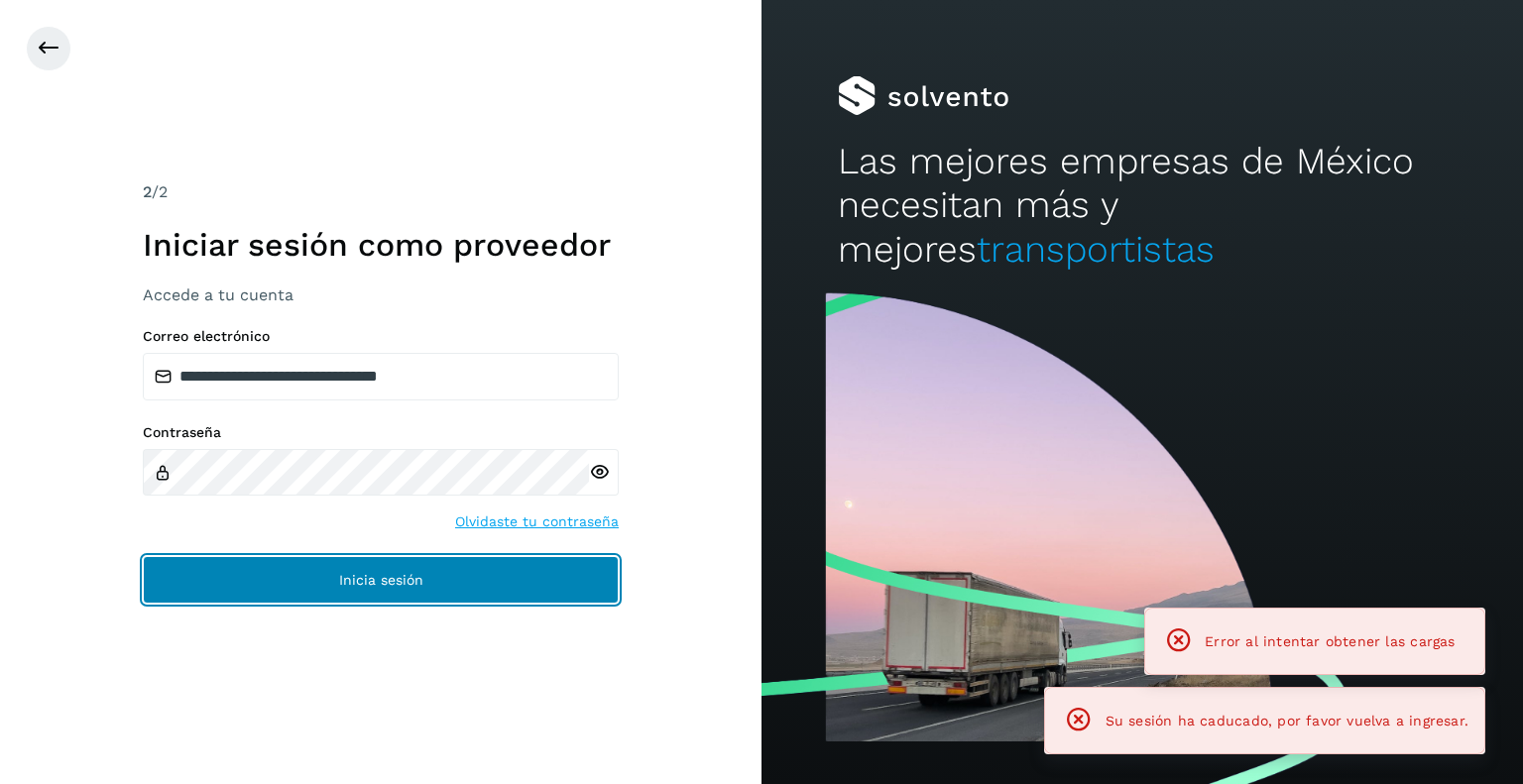 click on "Inicia sesión" at bounding box center (381, 580) 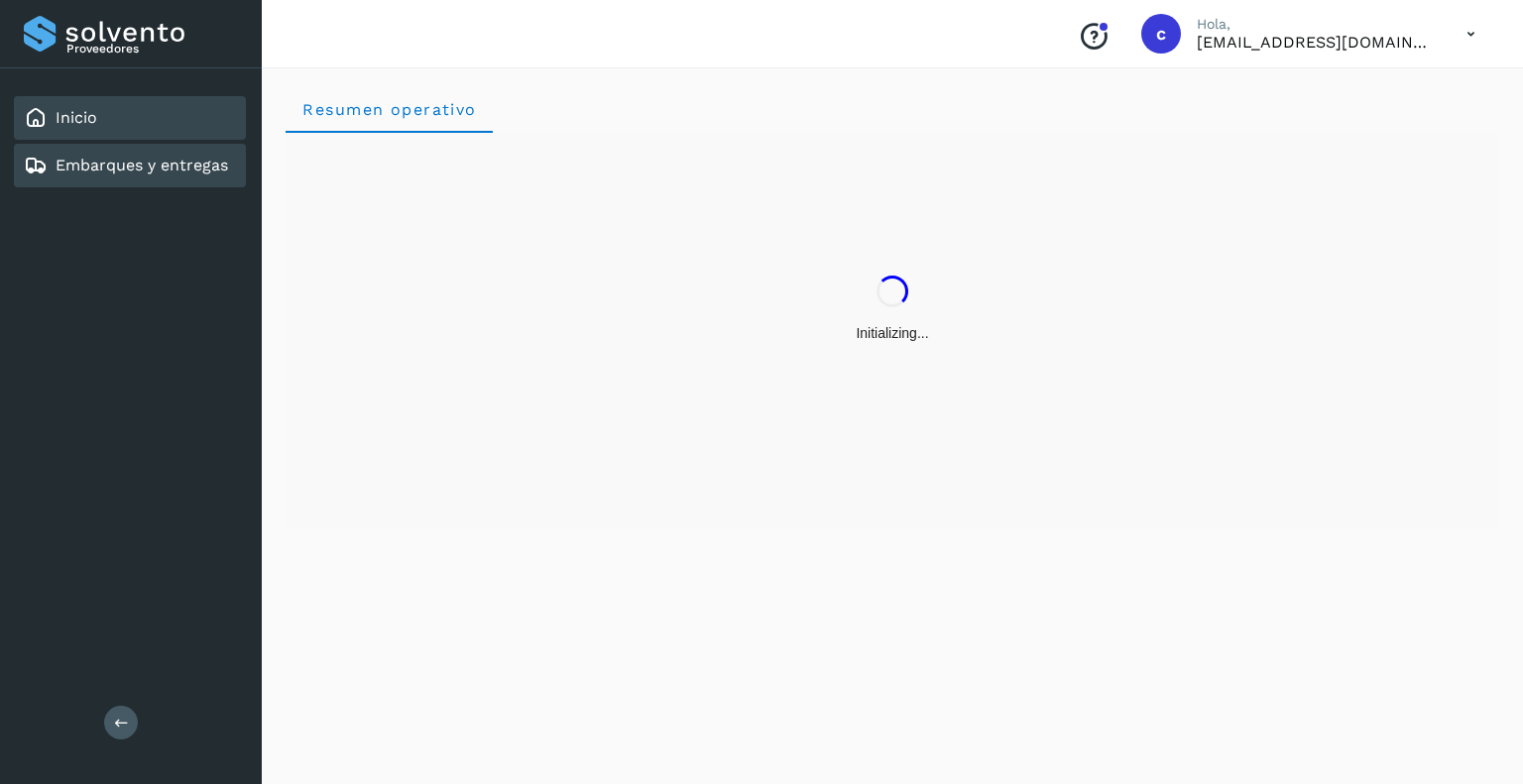 click on "Embarques y entregas" at bounding box center [142, 165] 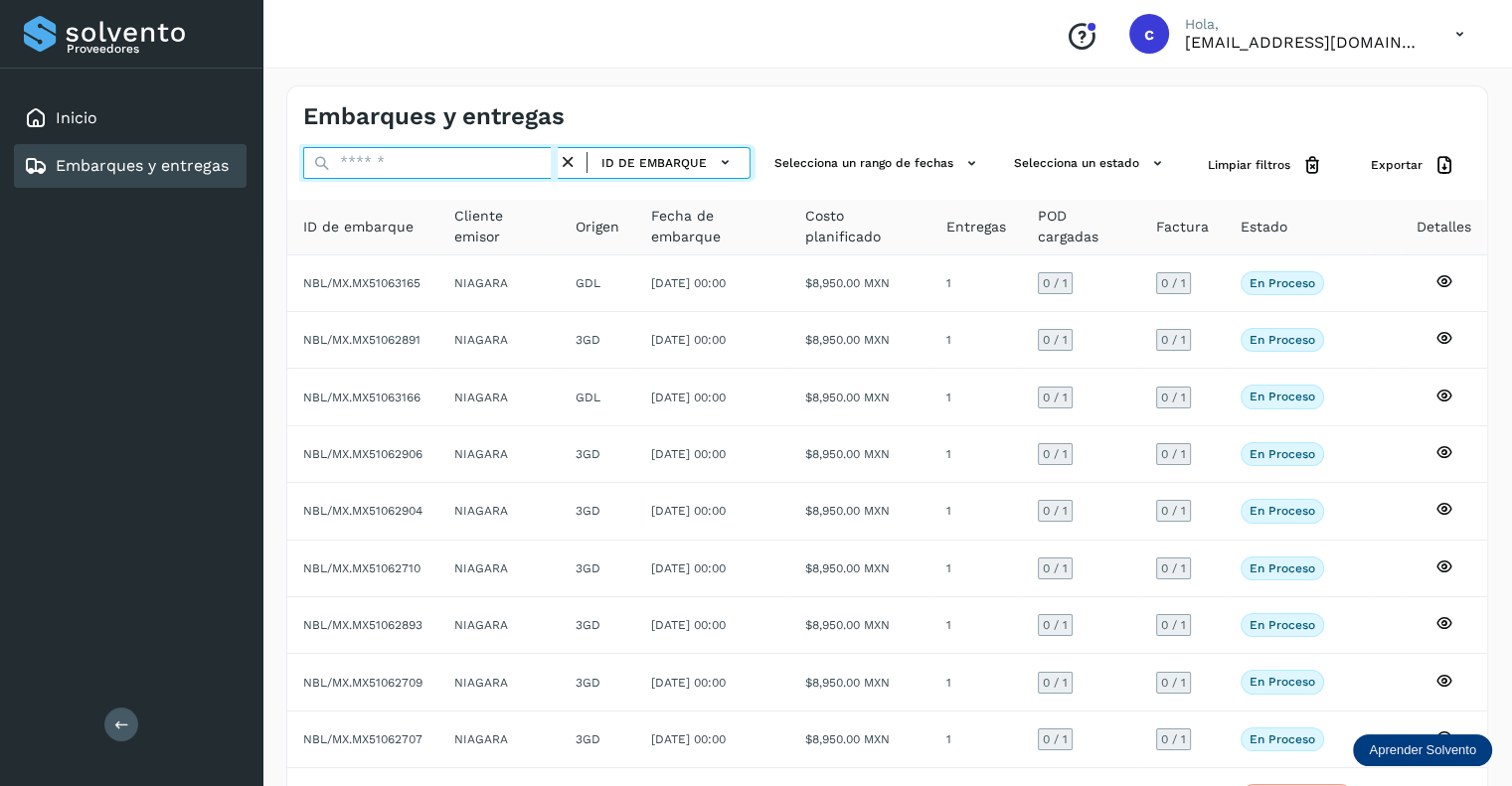 click at bounding box center (430, 163) 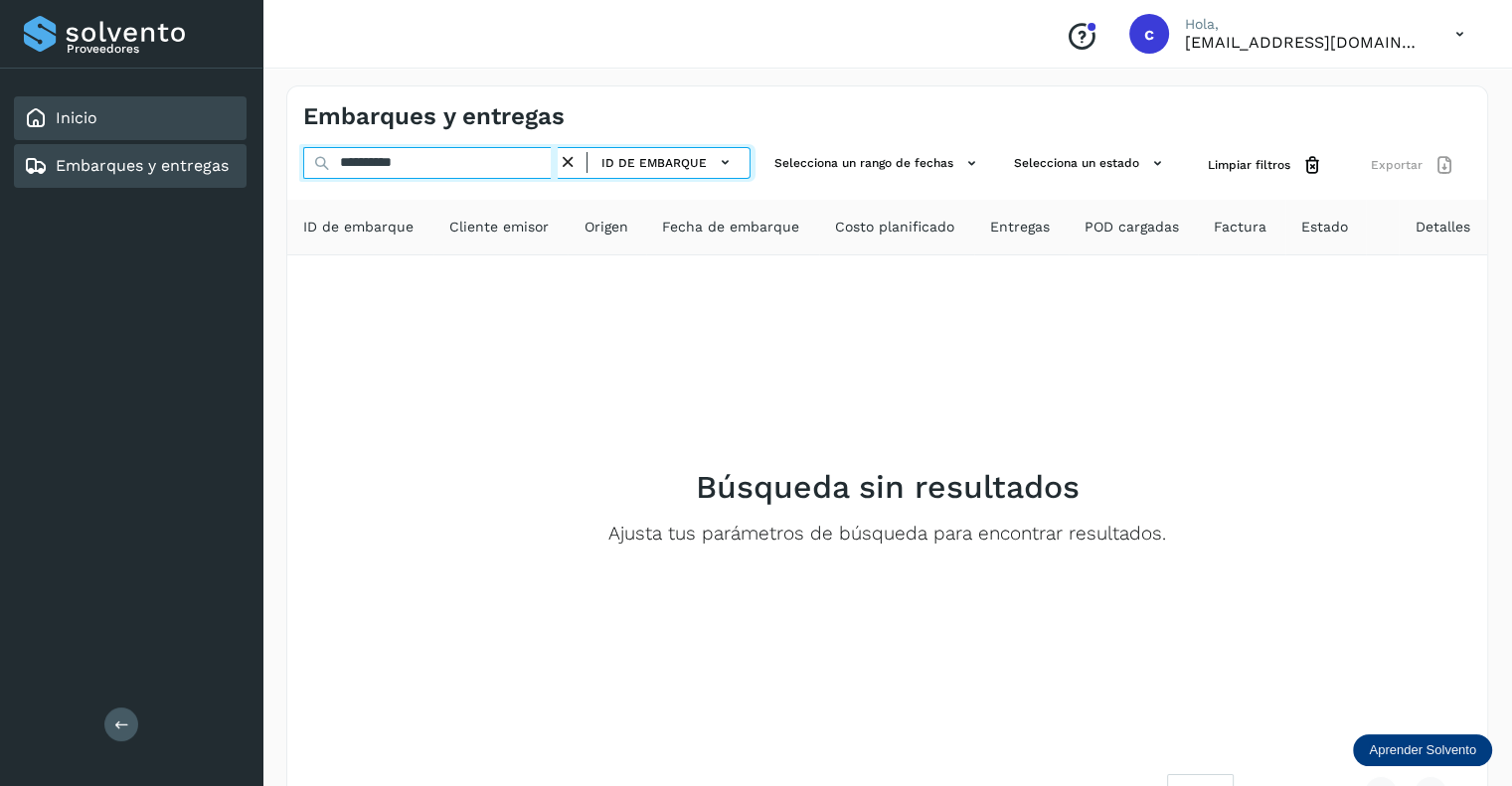 drag, startPoint x: 414, startPoint y: 150, endPoint x: 138, endPoint y: 119, distance: 277.73549 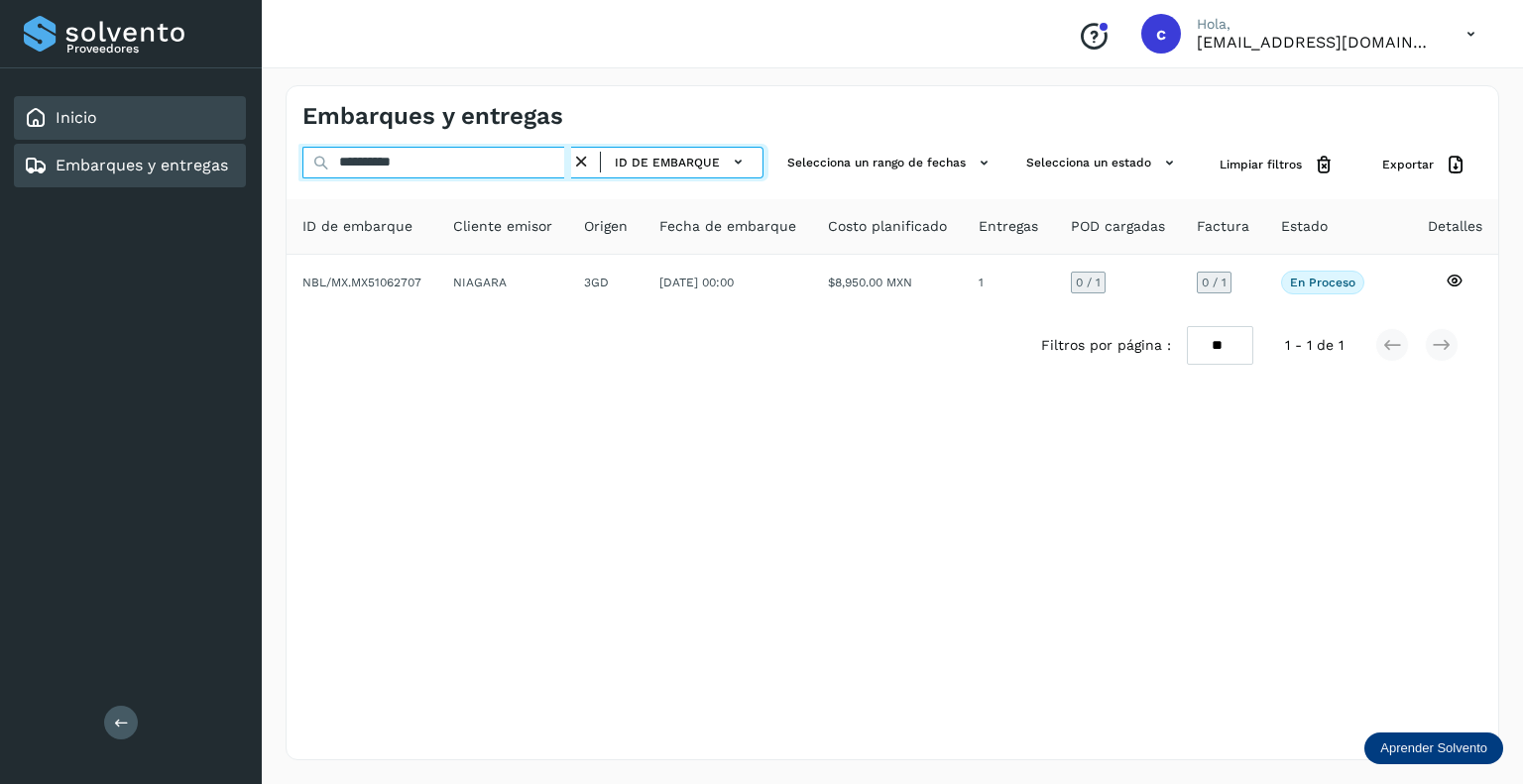drag, startPoint x: 508, startPoint y: 161, endPoint x: 32, endPoint y: 114, distance: 478.31475 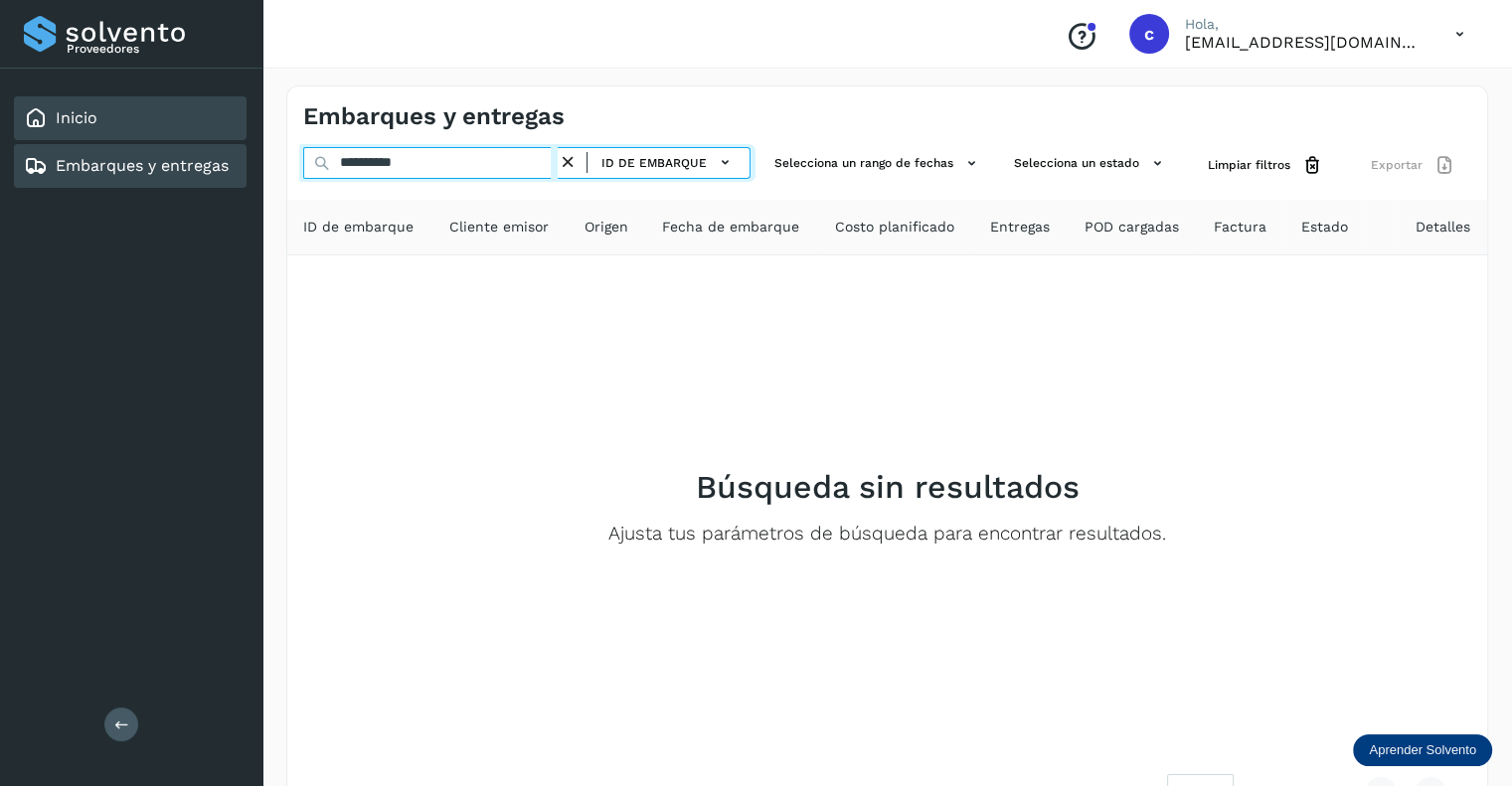 drag, startPoint x: 453, startPoint y: 167, endPoint x: 41, endPoint y: 104, distance: 416.7889 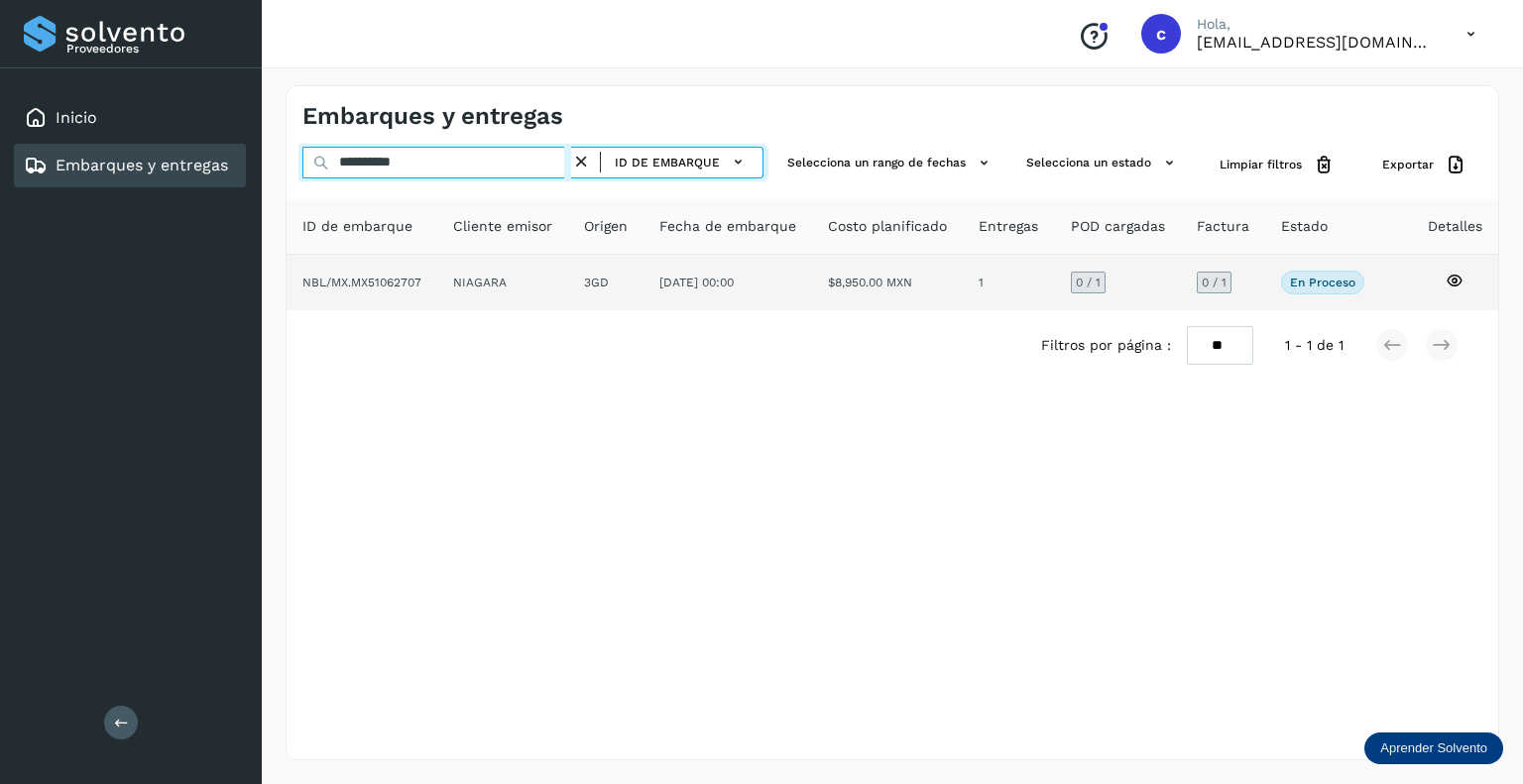 type on "**********" 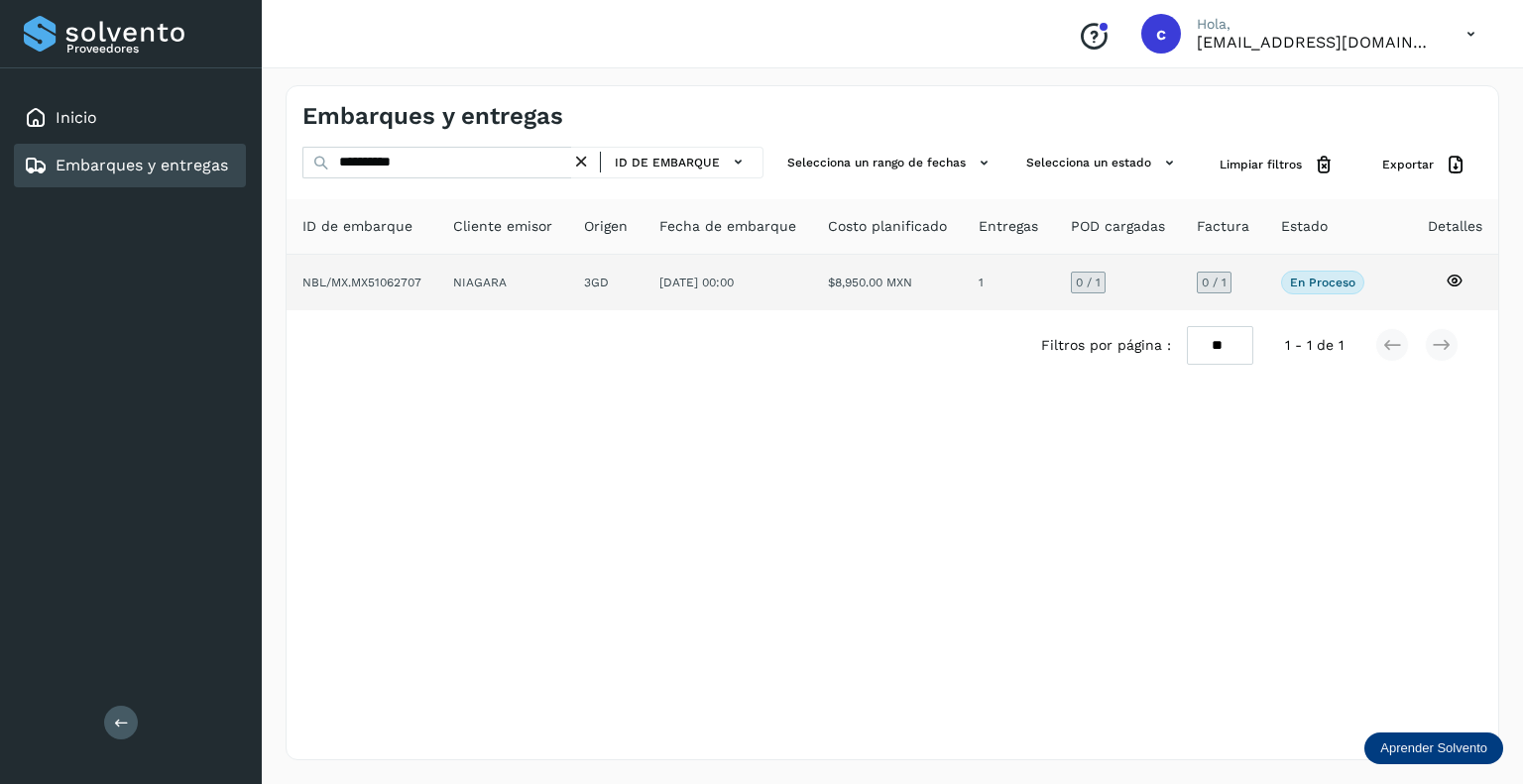 click on "0  / 1" 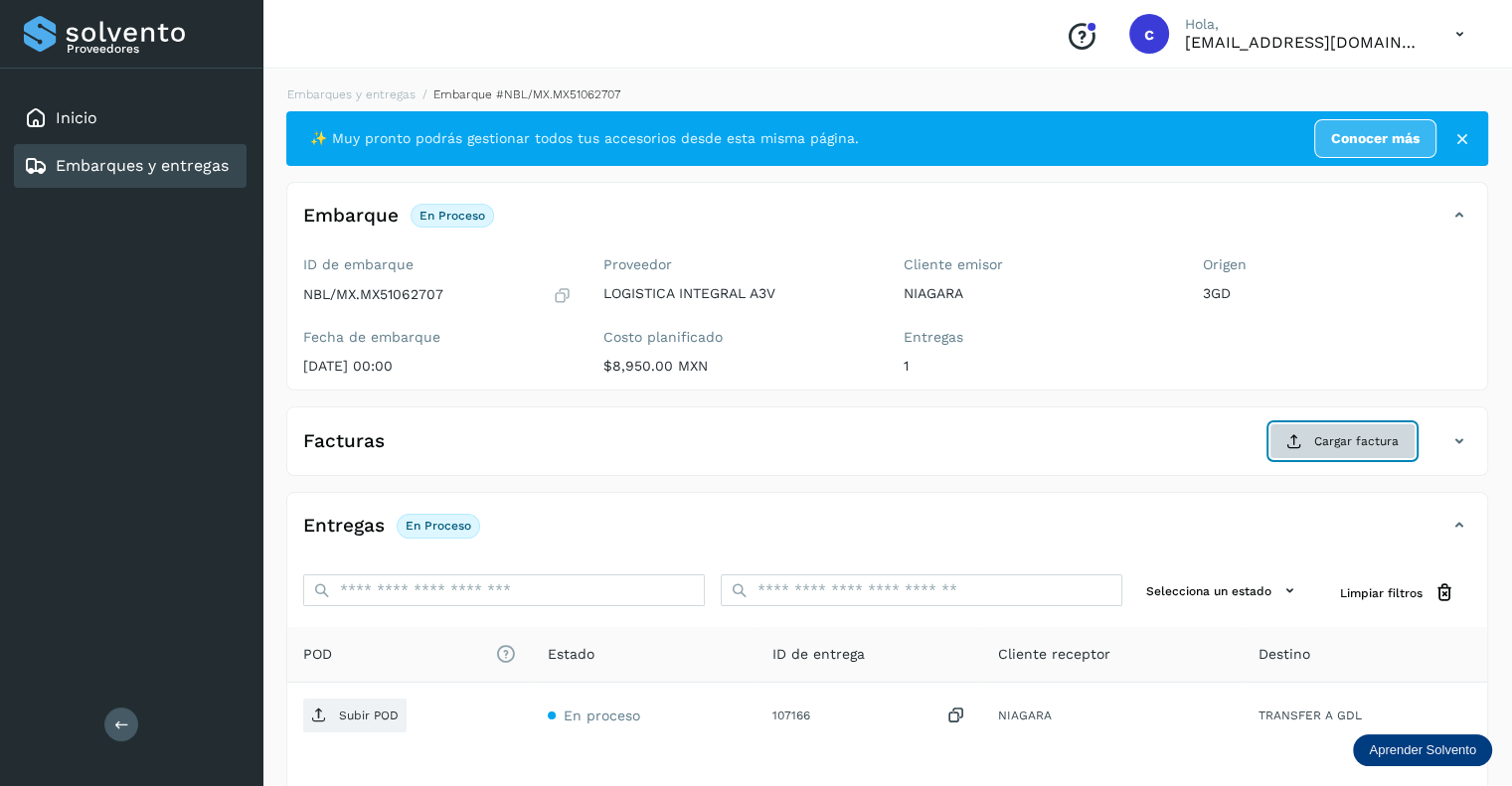 click on "Cargar factura" 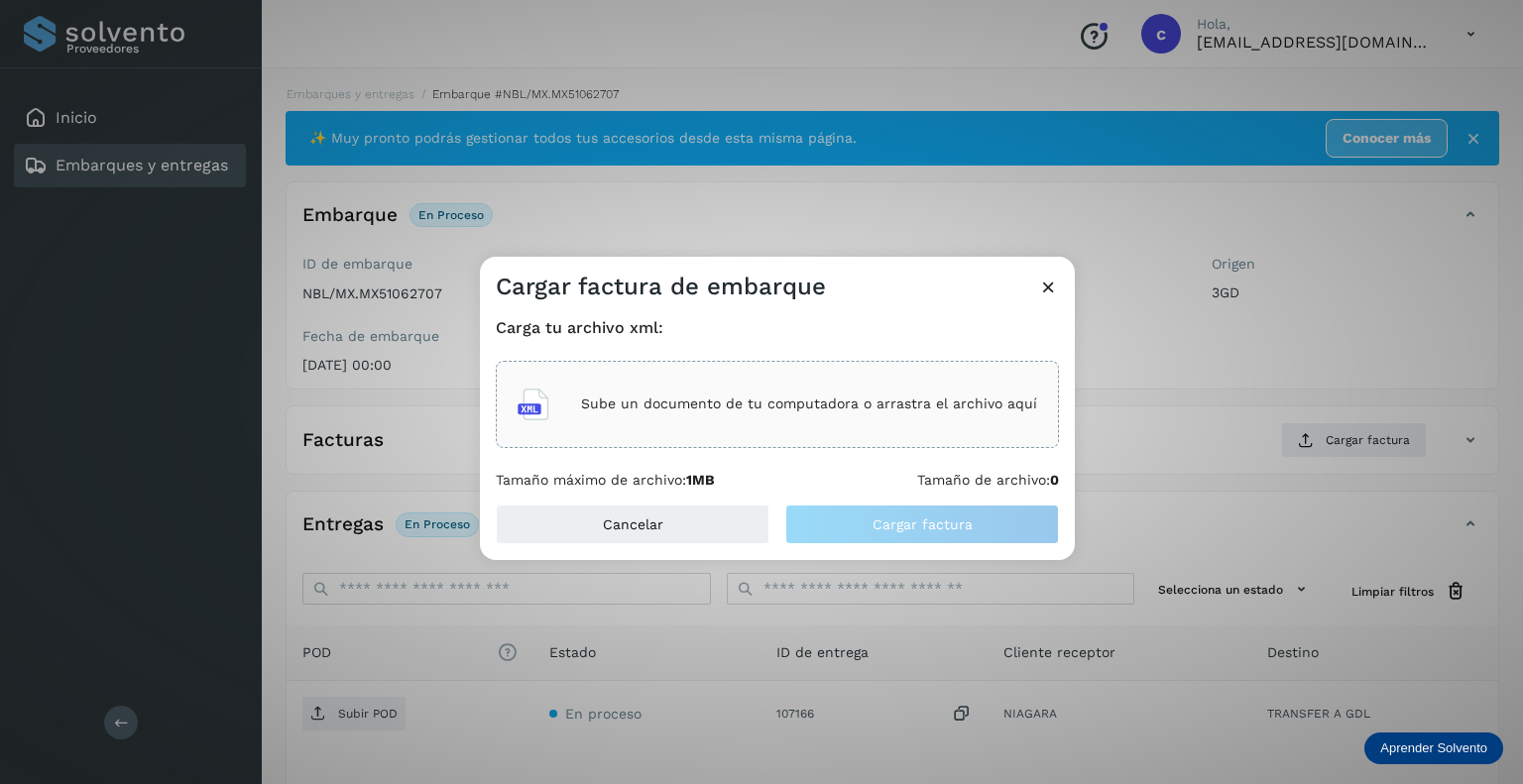 click on "Sube un documento de tu computadora o arrastra el archivo aquí" at bounding box center (809, 403) 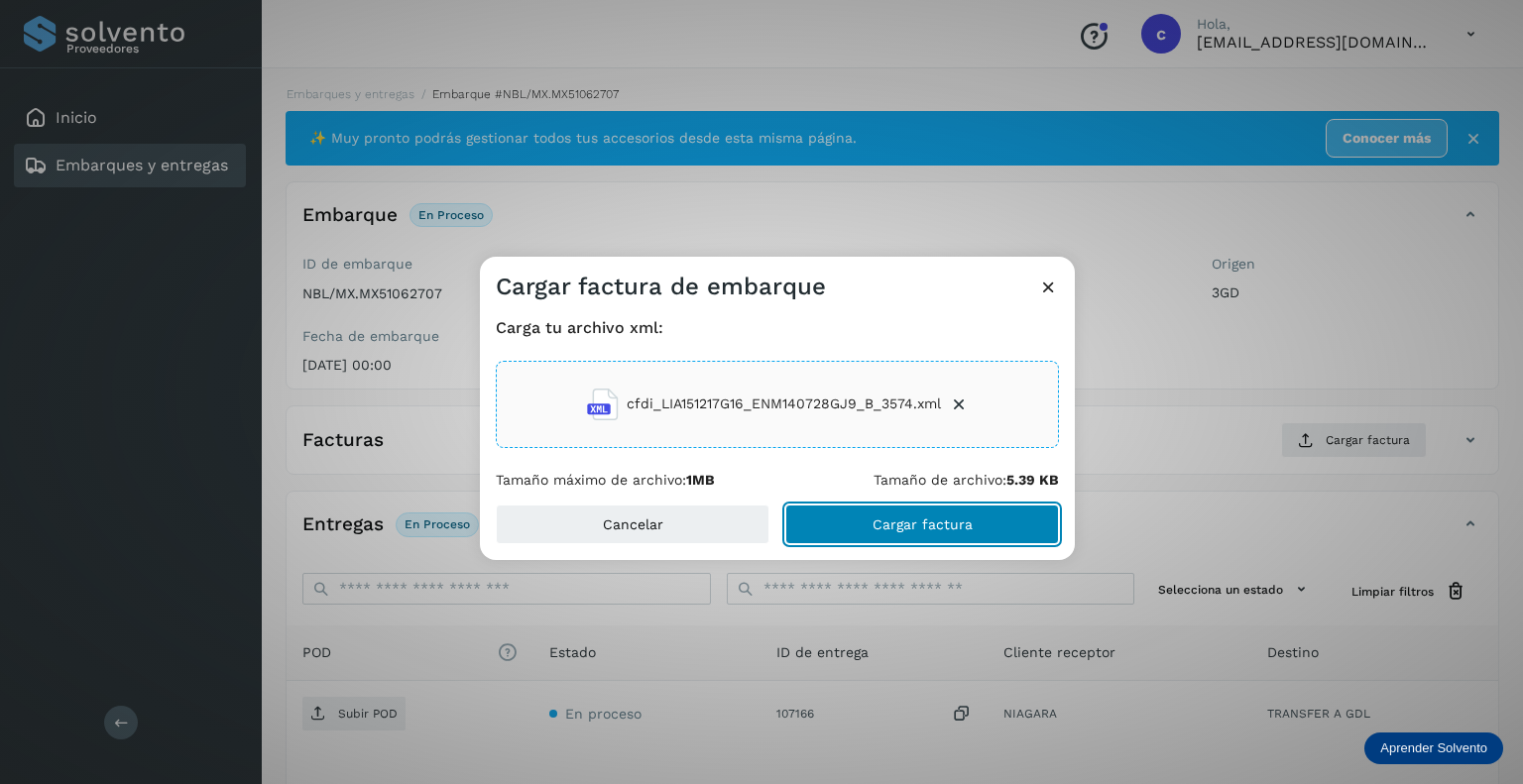 click on "Cargar factura" 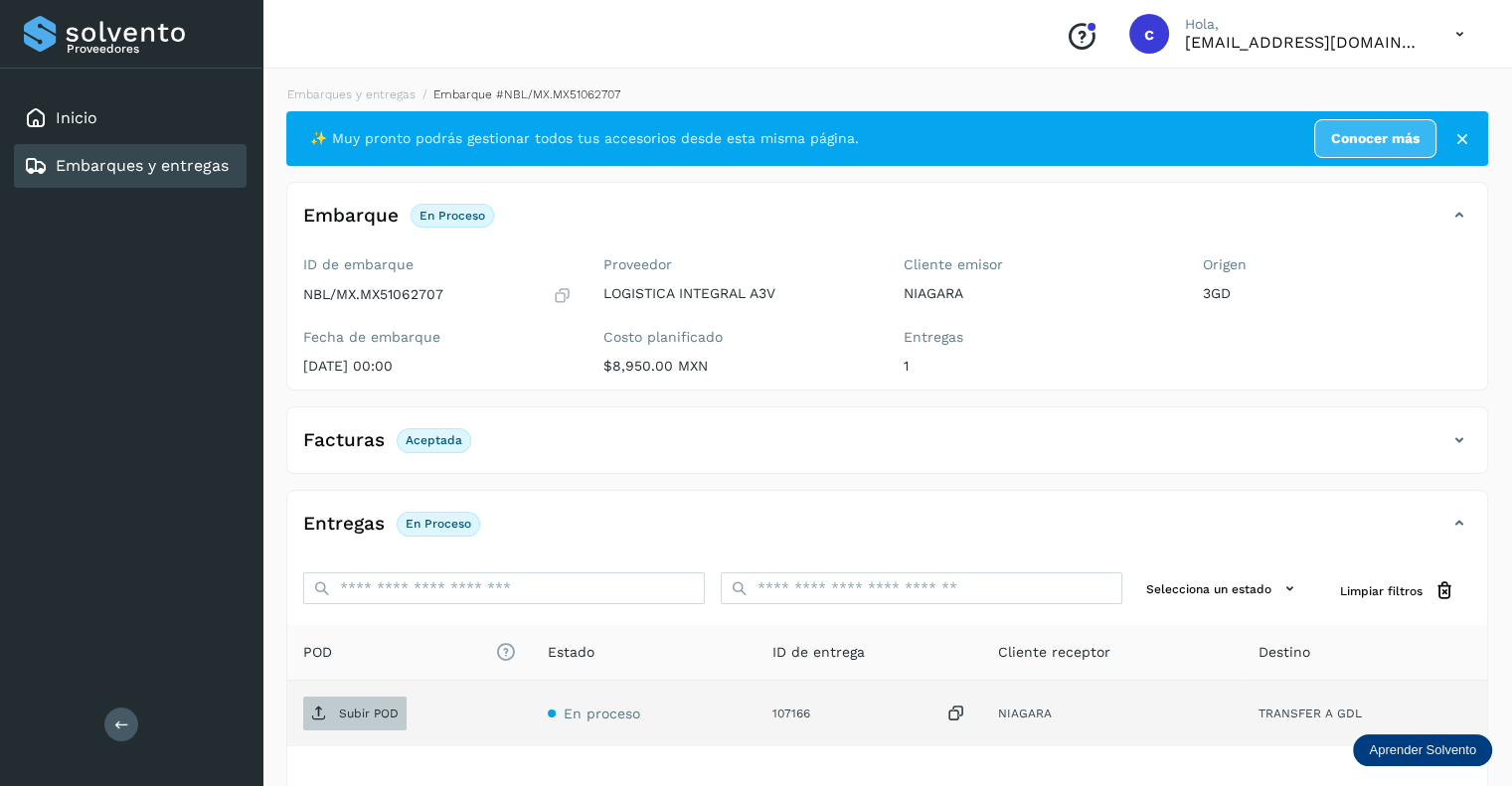 click on "Subir POD" at bounding box center [369, 713] 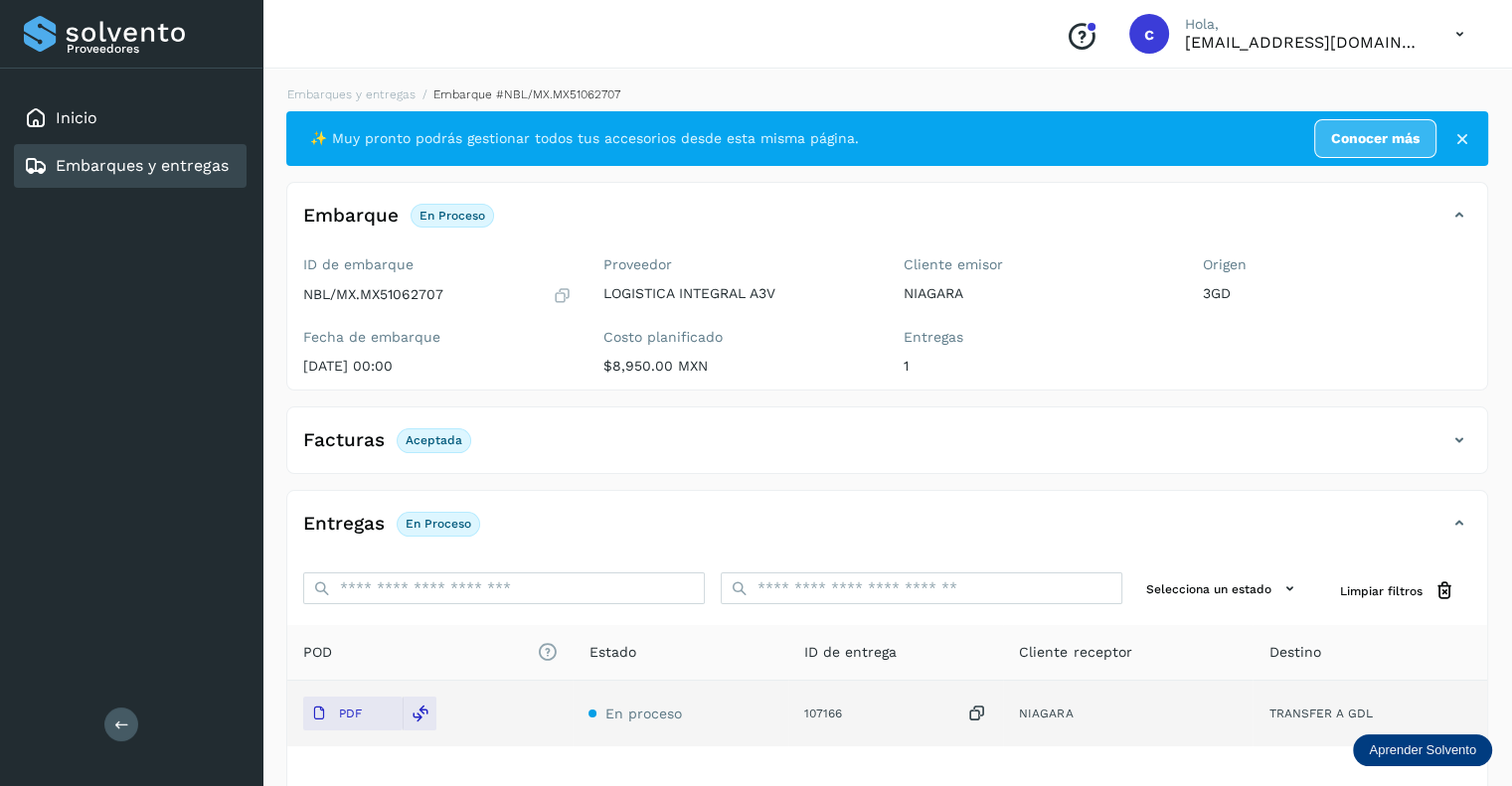 click on "Embarques y entregas" at bounding box center [142, 165] 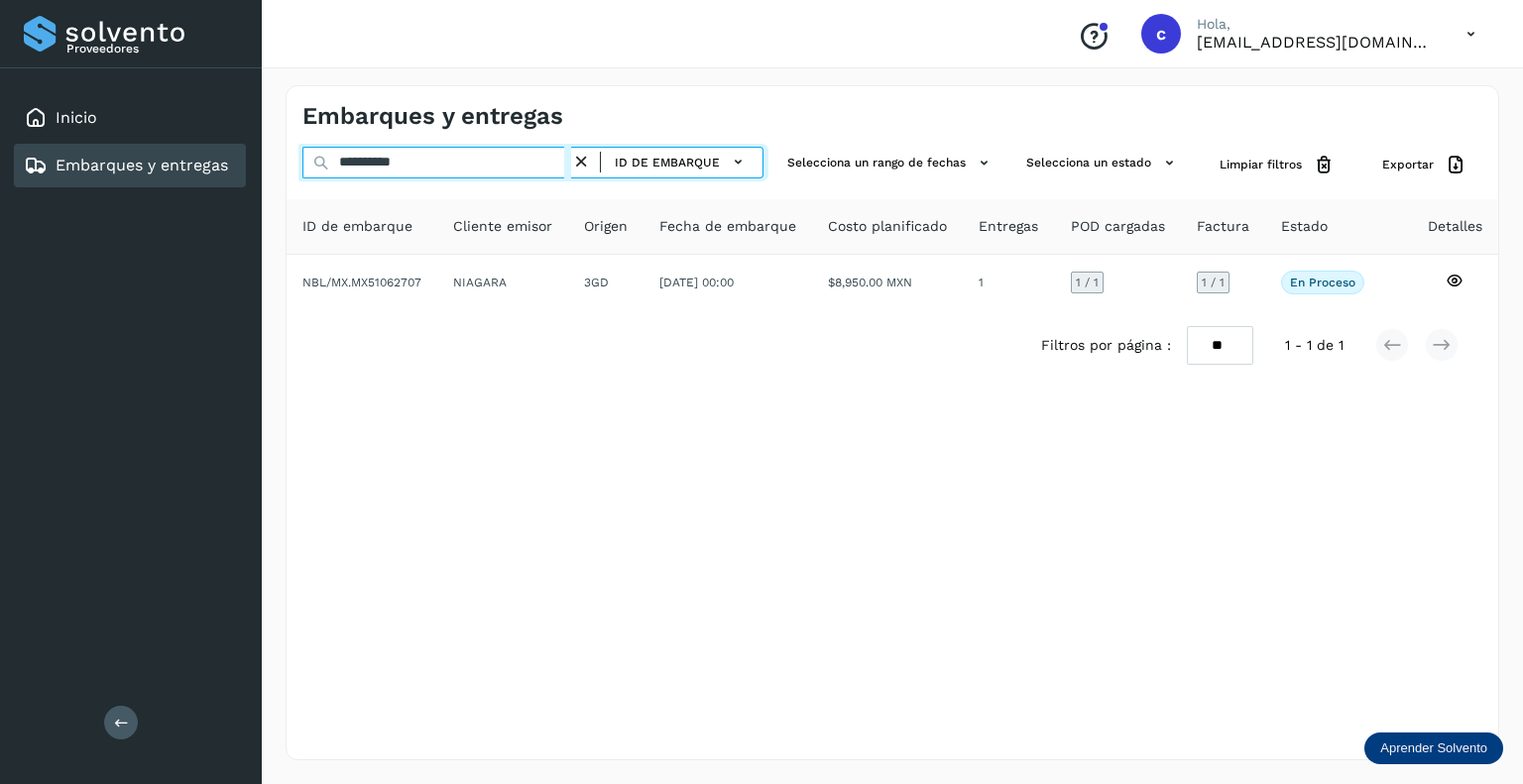 drag, startPoint x: 464, startPoint y: 162, endPoint x: 3, endPoint y: 84, distance: 467.55214 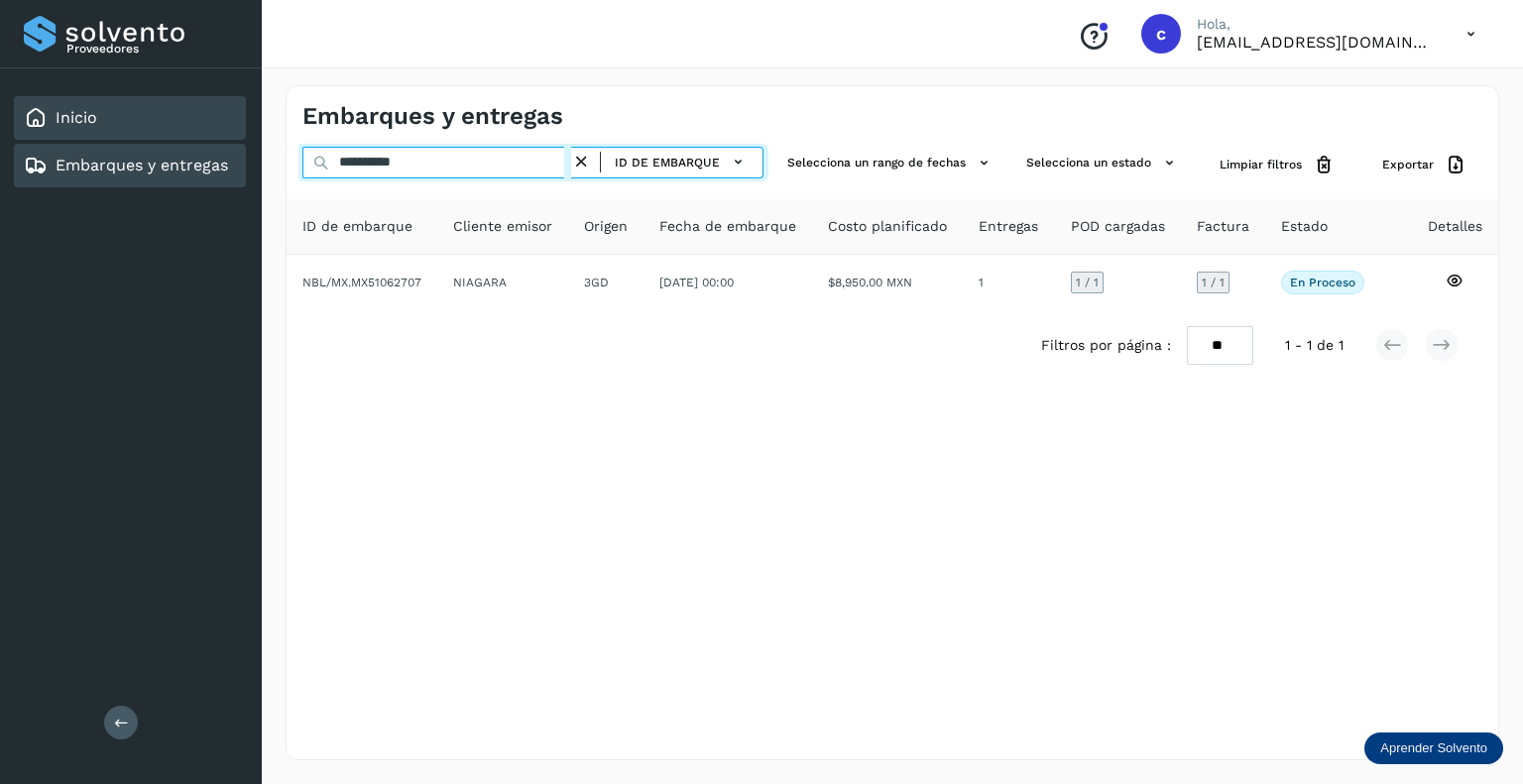 paste 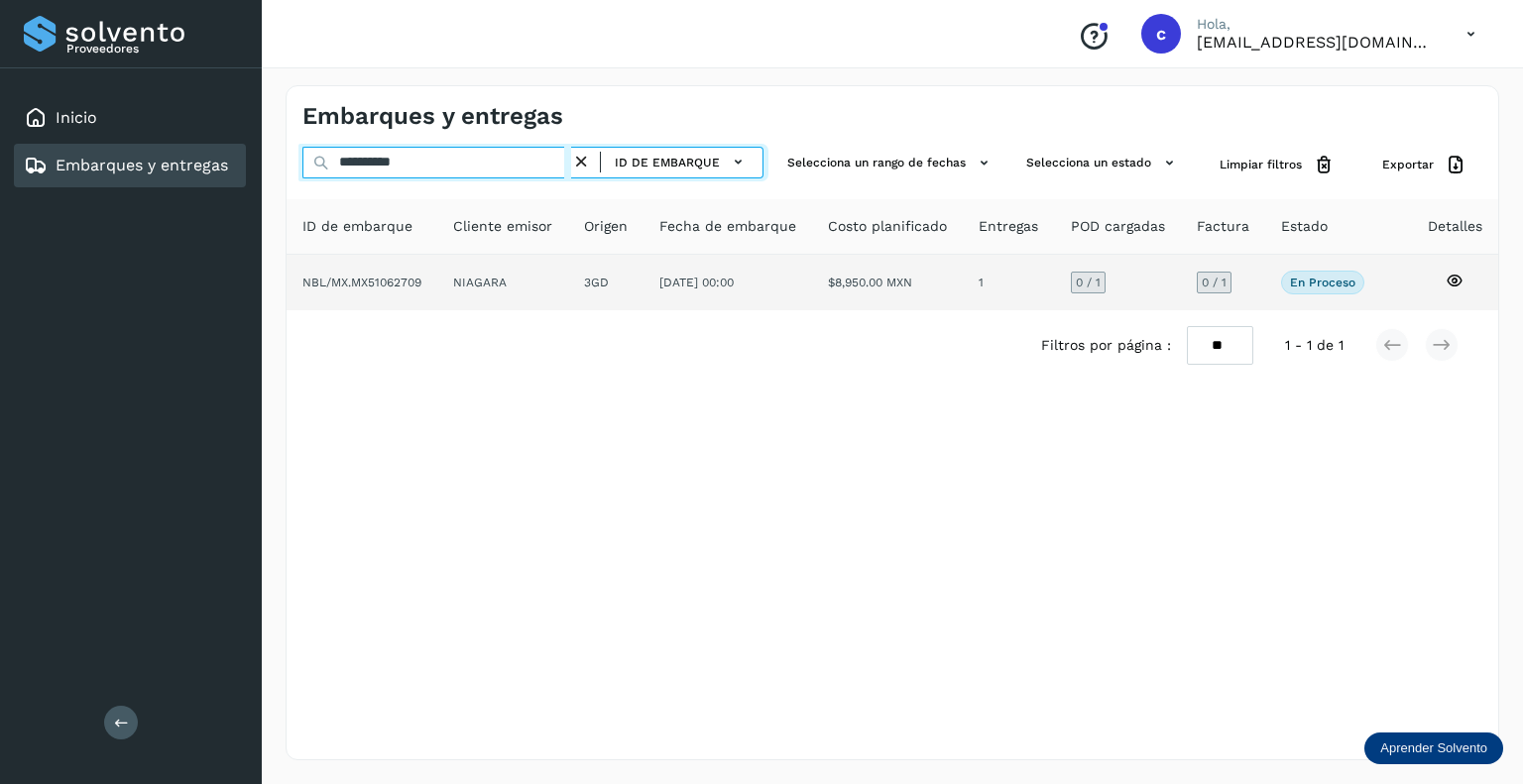 type on "**********" 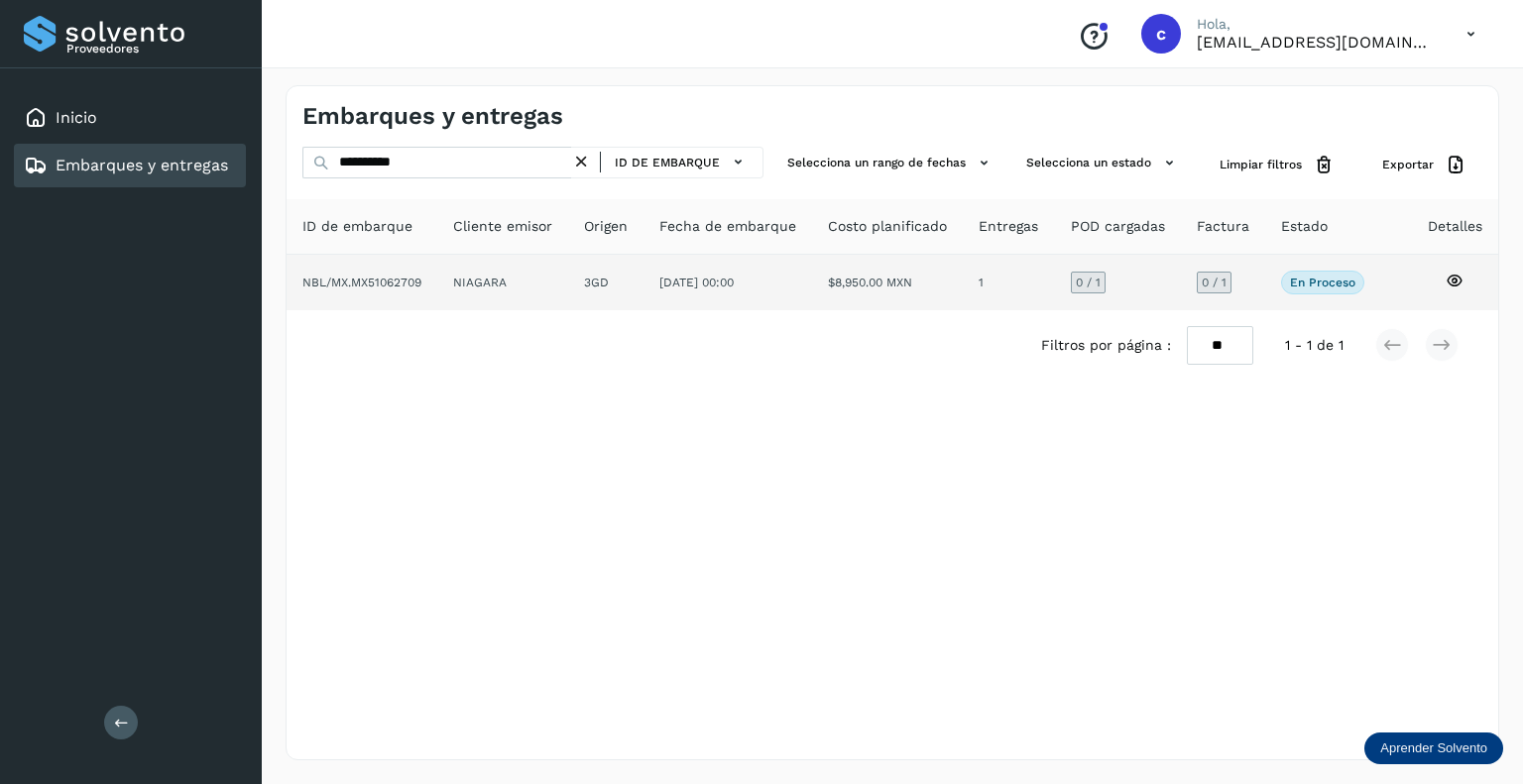 click on "0  / 1" at bounding box center [1088, 282] 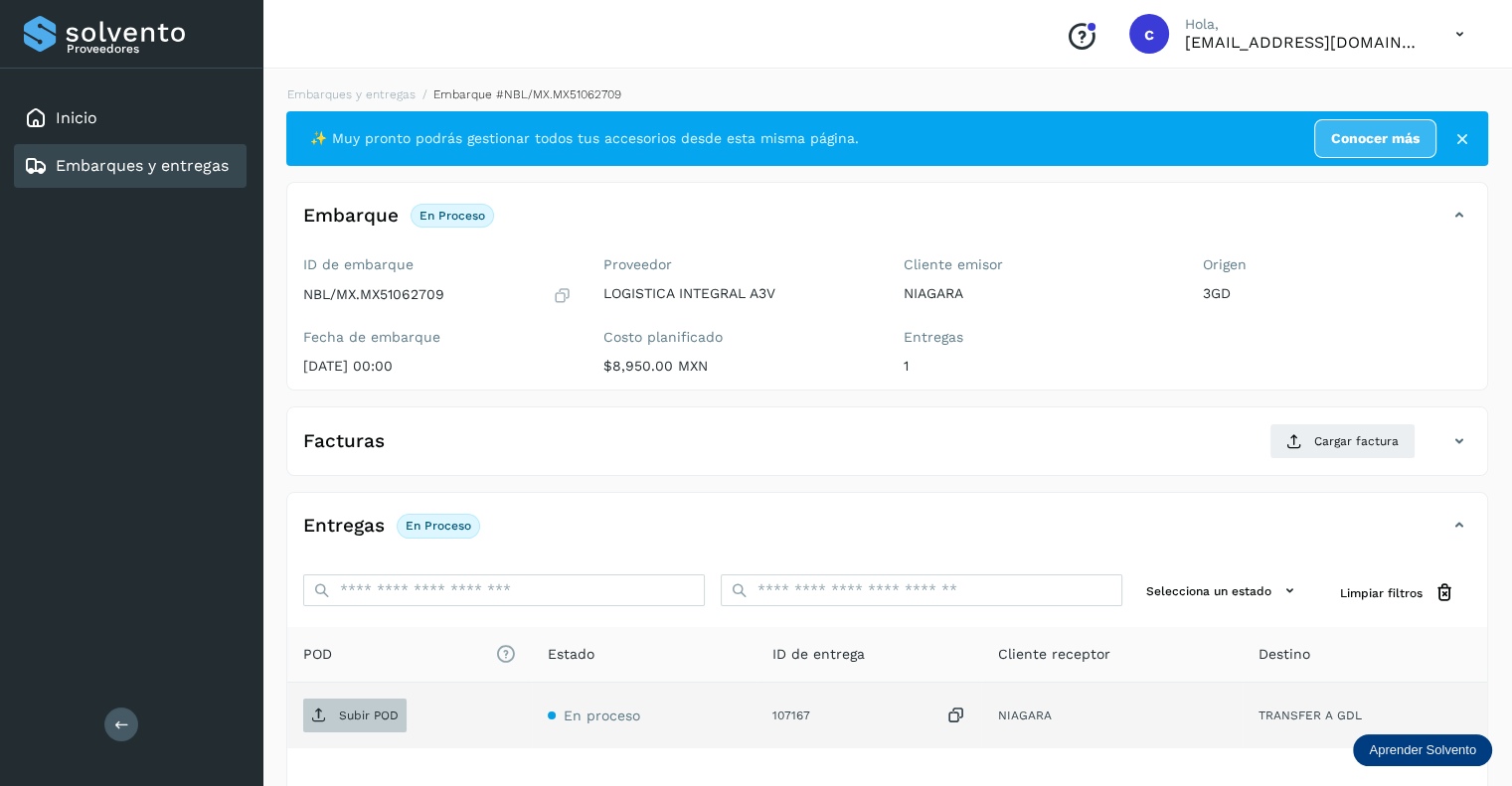 click on "Subir POD" at bounding box center (355, 715) 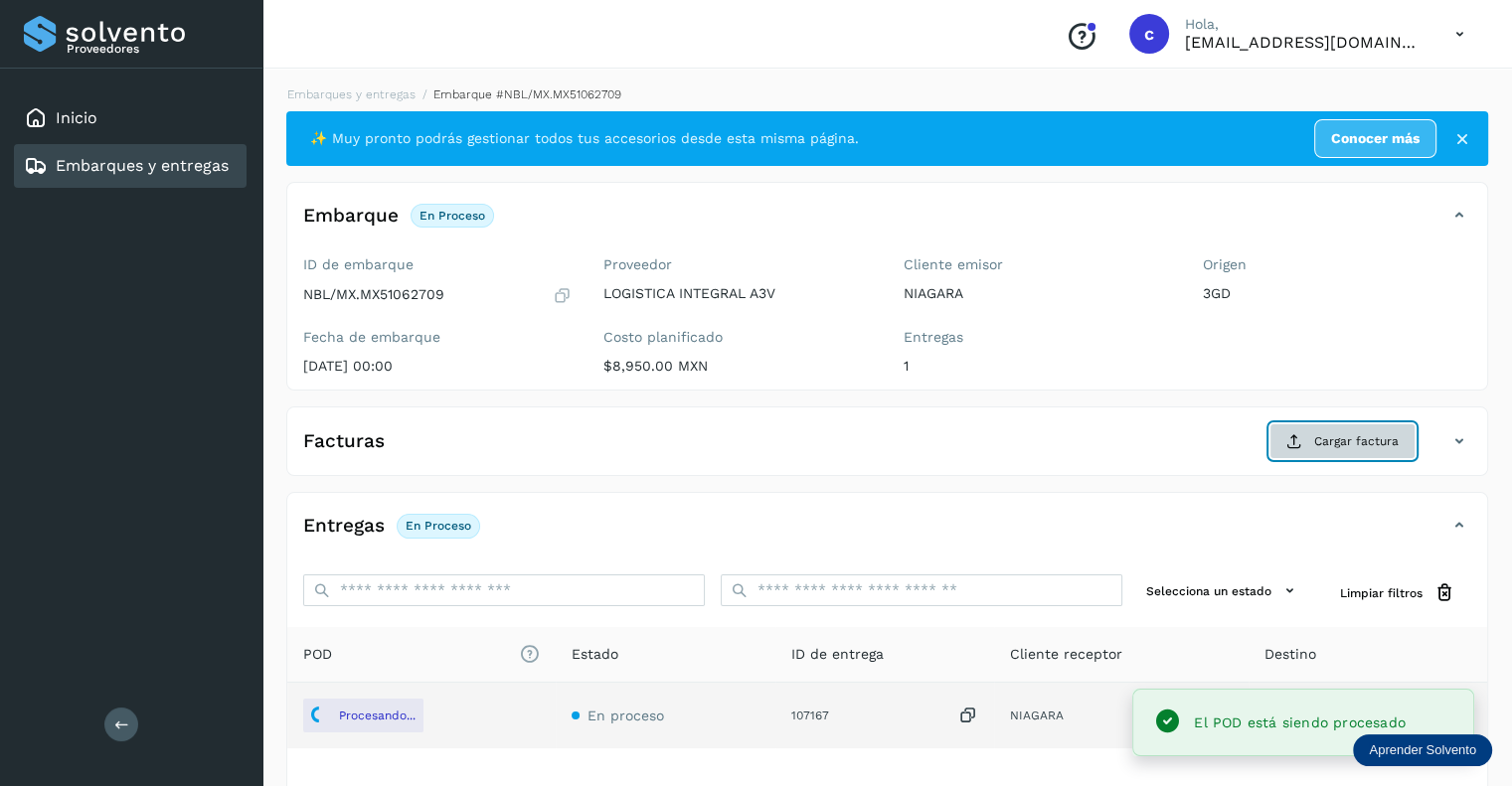 click on "Cargar factura" 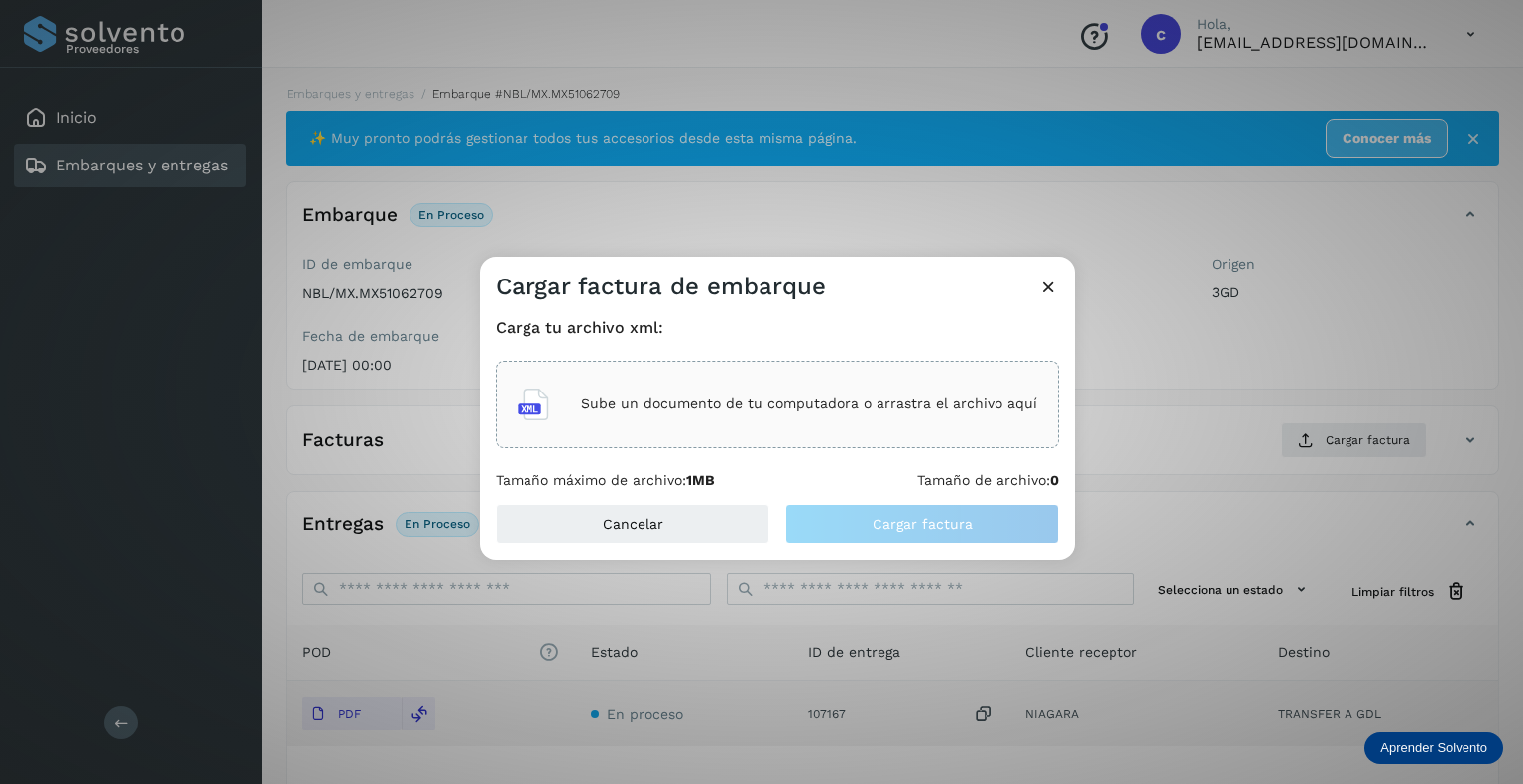 click on "Sube un documento de tu computadora o arrastra el archivo aquí" 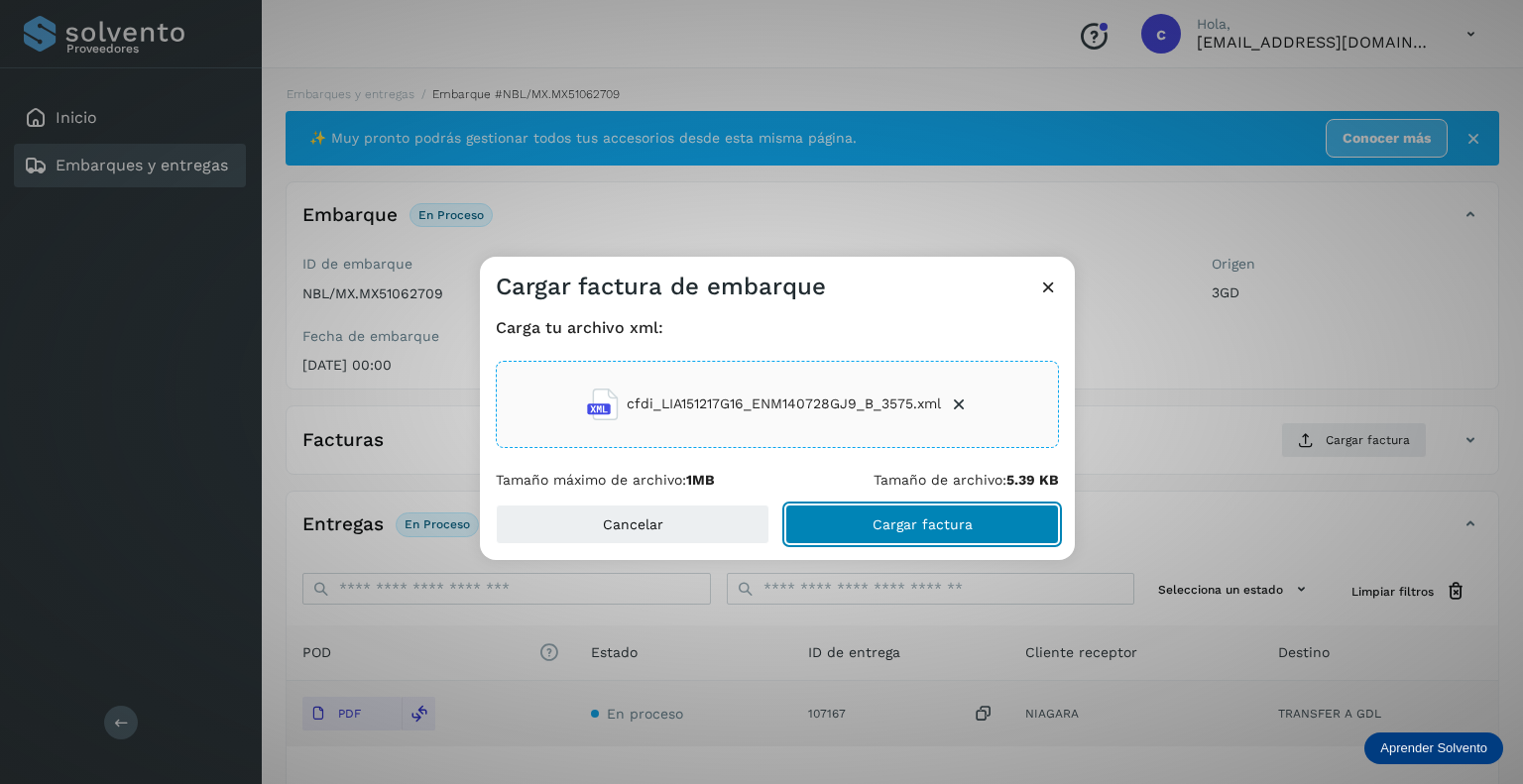 click on "Cargar factura" 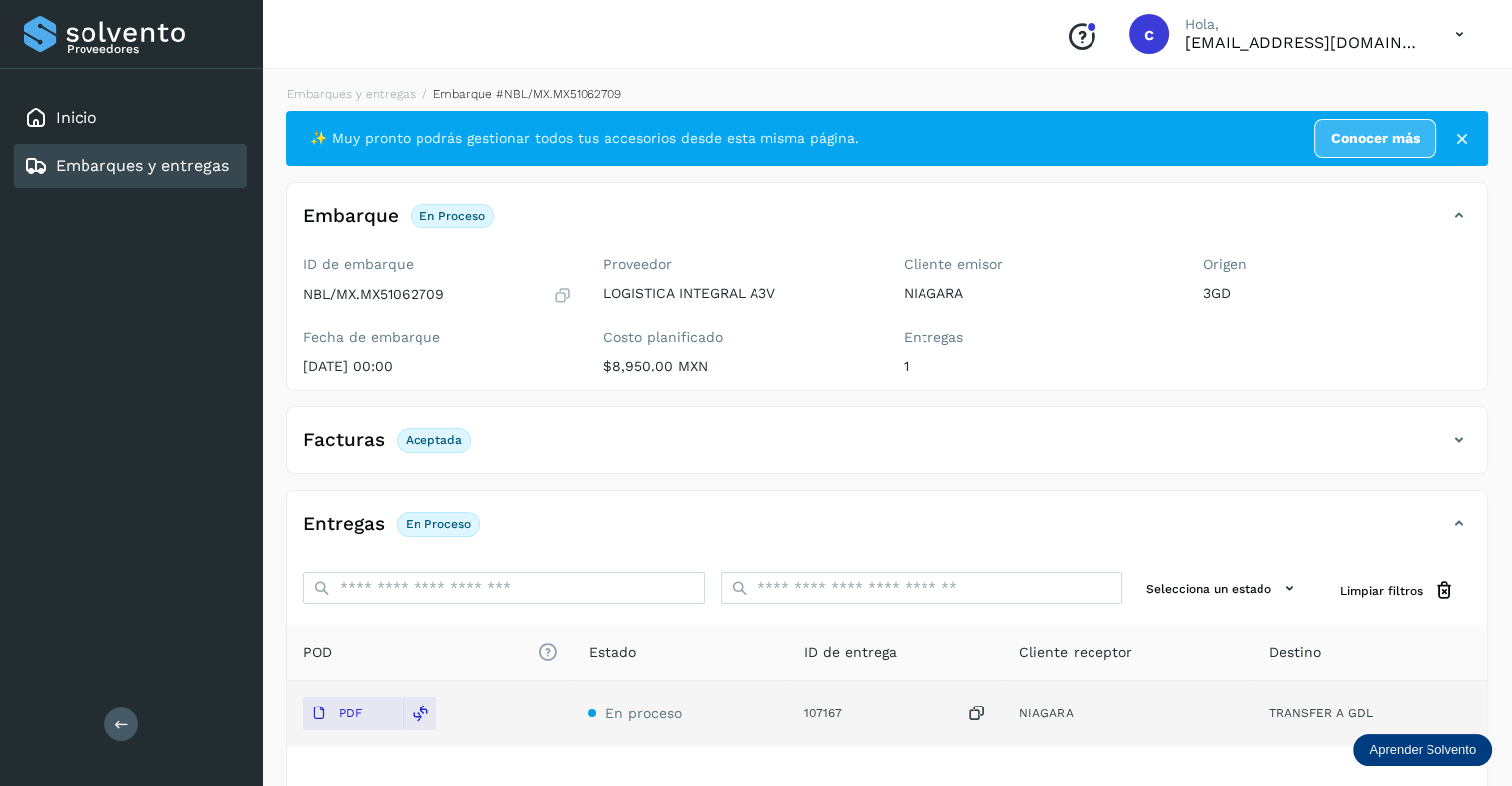 click on "Embarques y entregas" at bounding box center (142, 165) 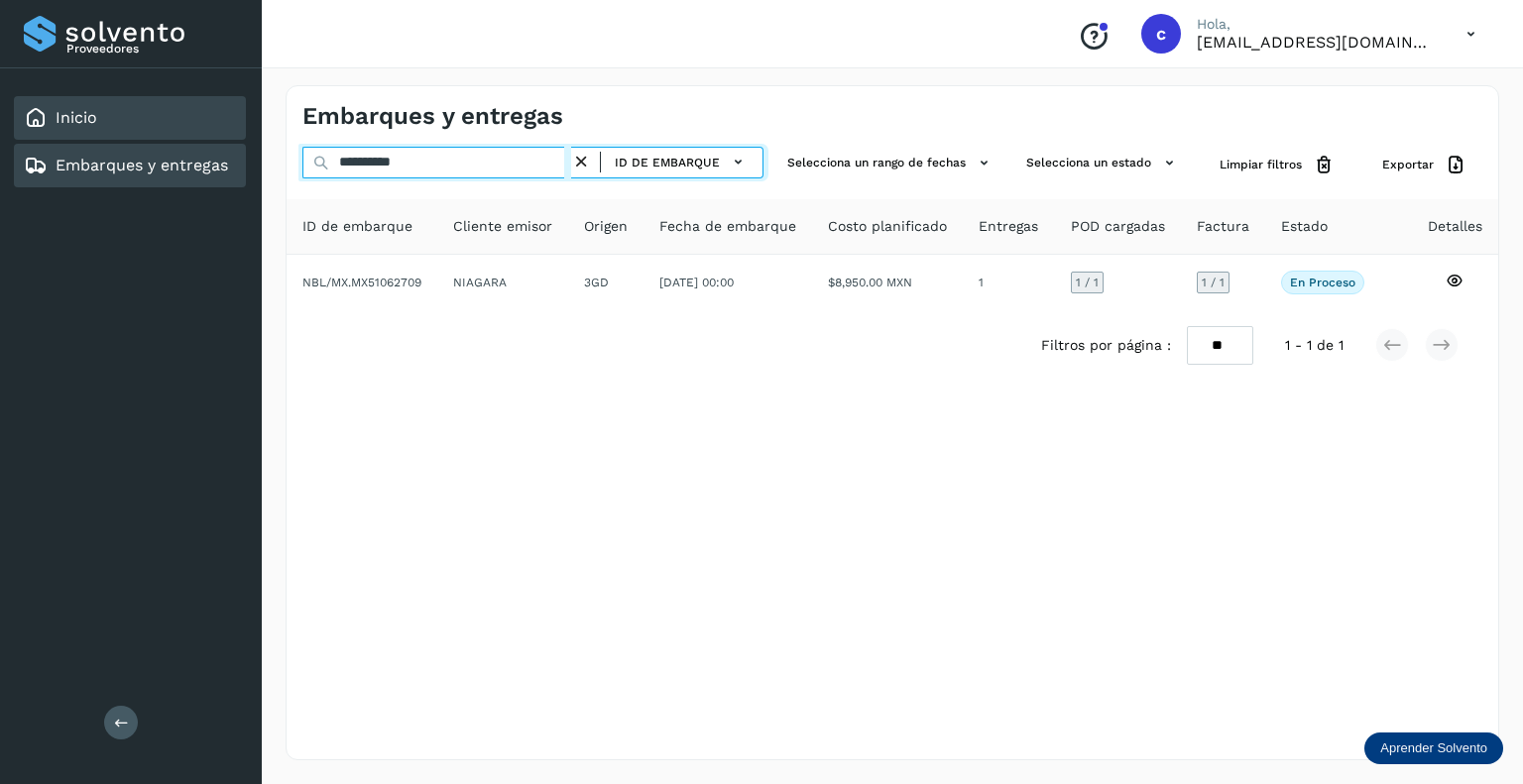 drag, startPoint x: 445, startPoint y: 164, endPoint x: 124, endPoint y: 99, distance: 327.51489 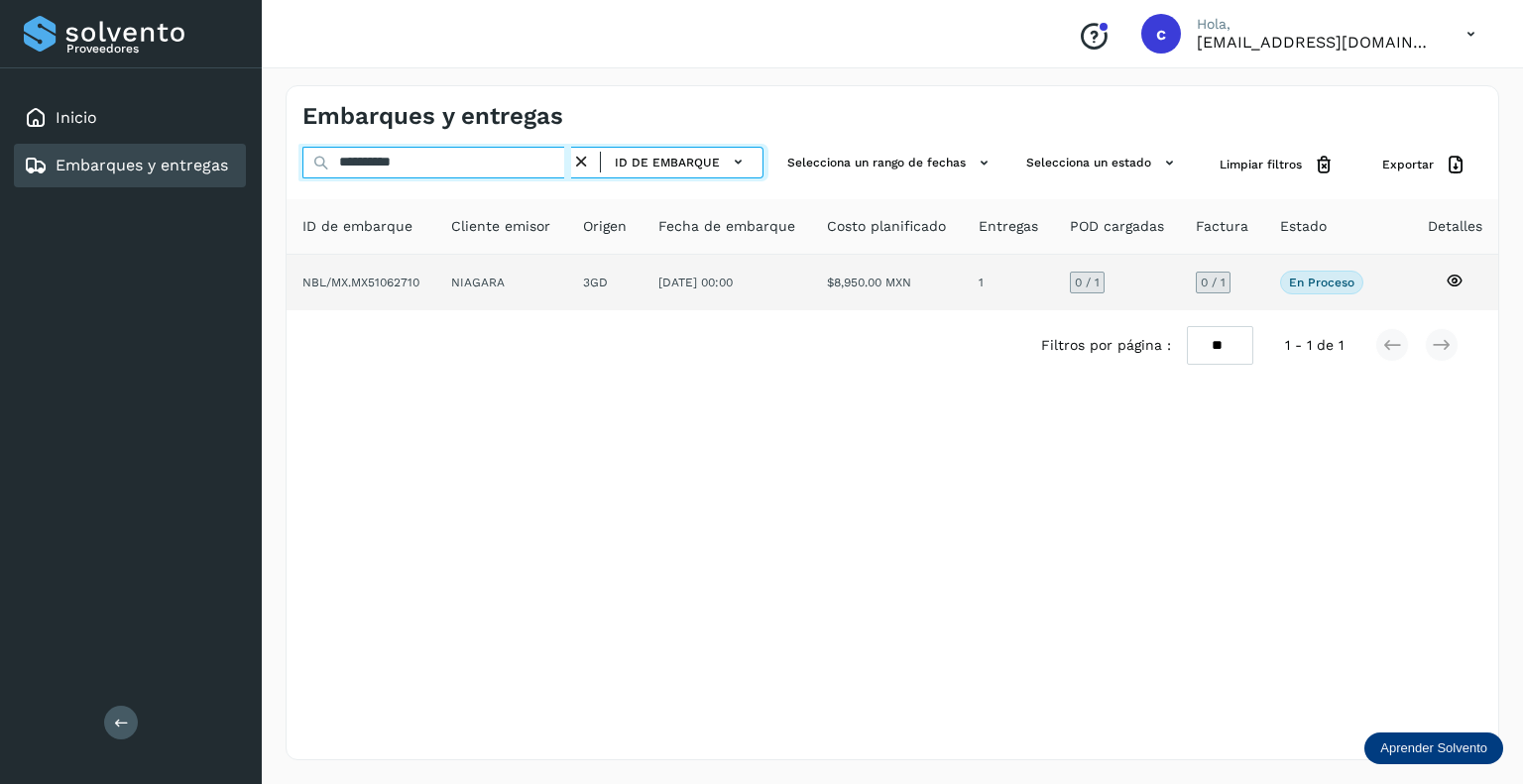 type on "**********" 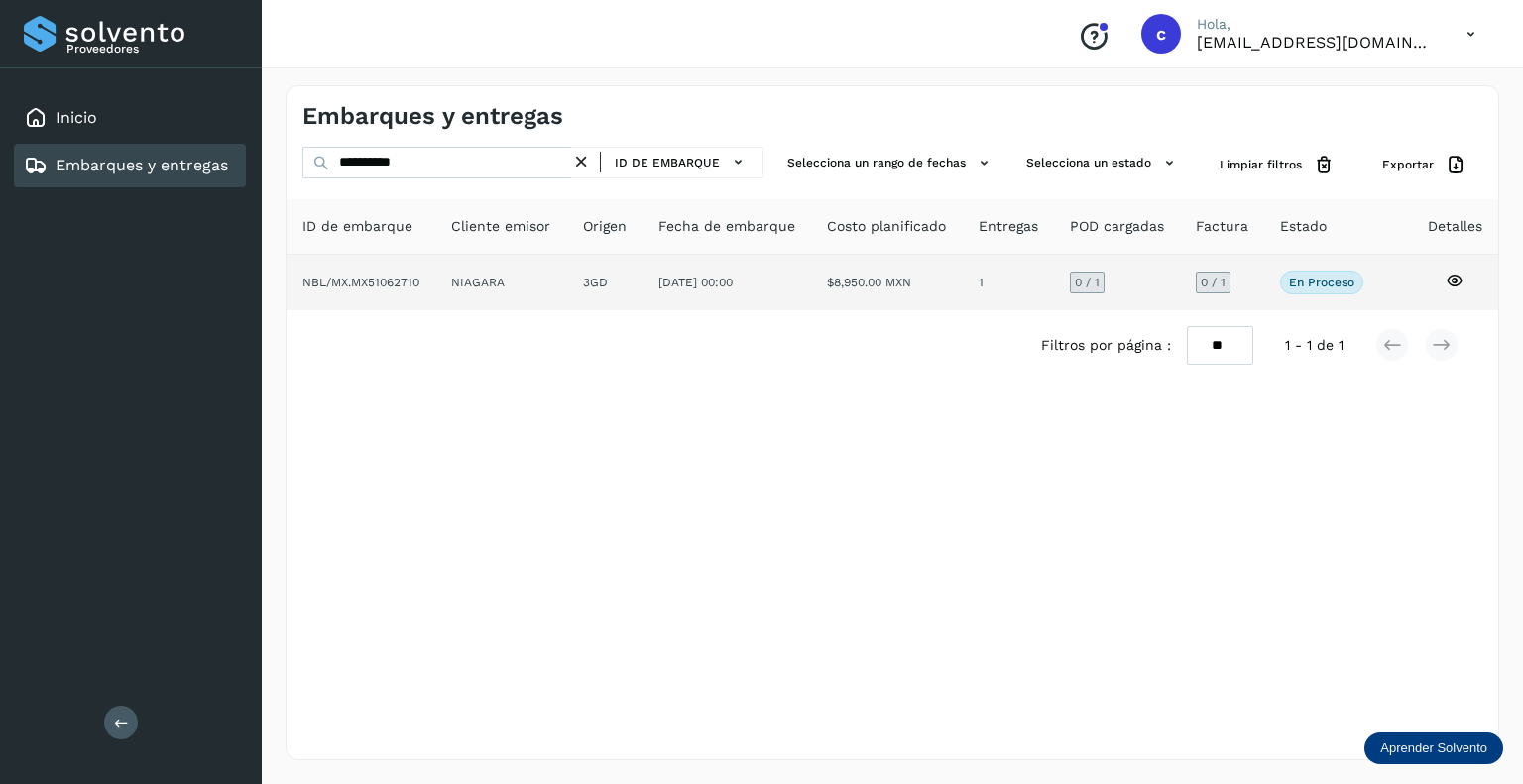 click on "0  / 1" at bounding box center [1087, 282] 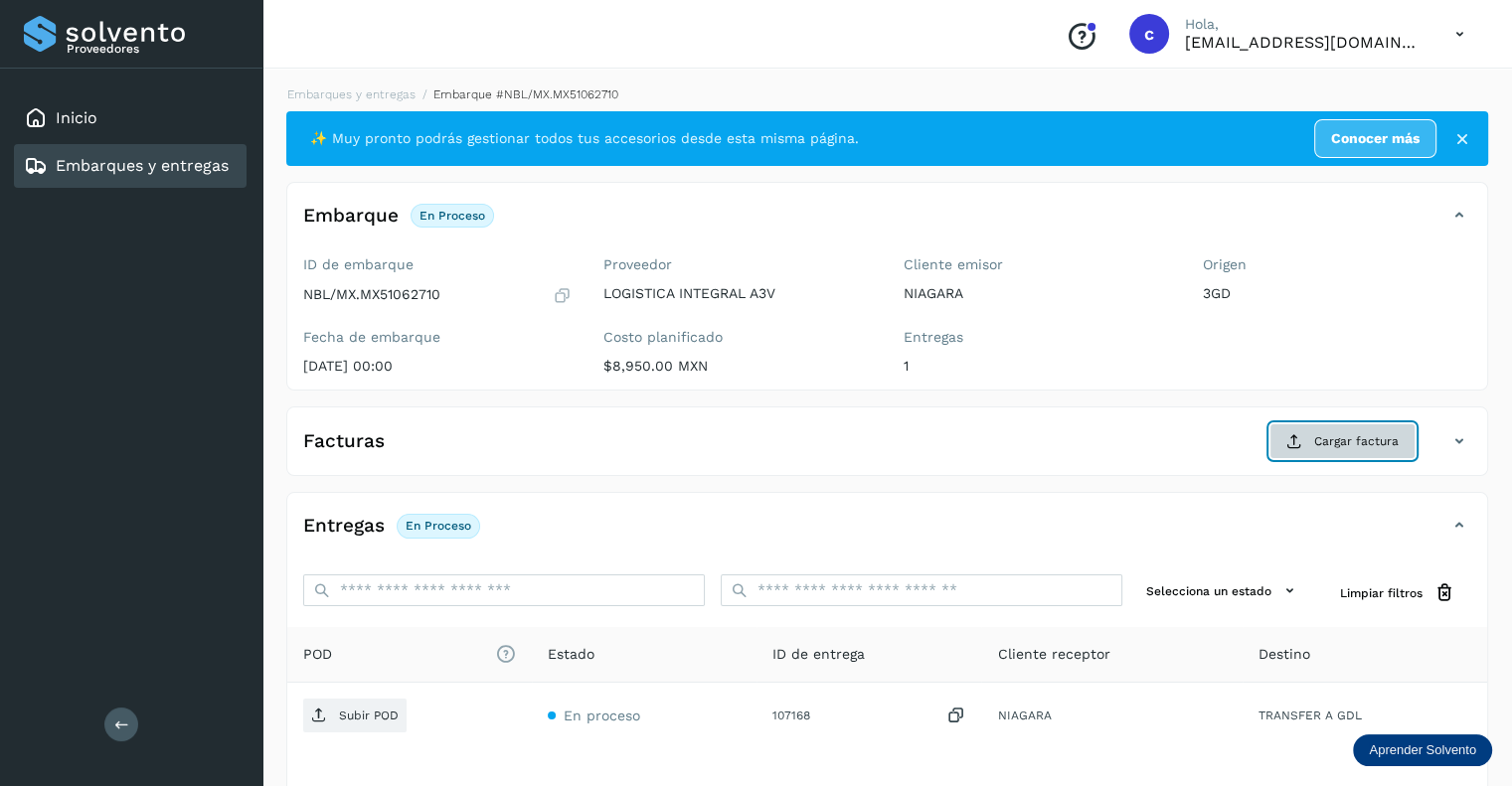 click on "Cargar factura" 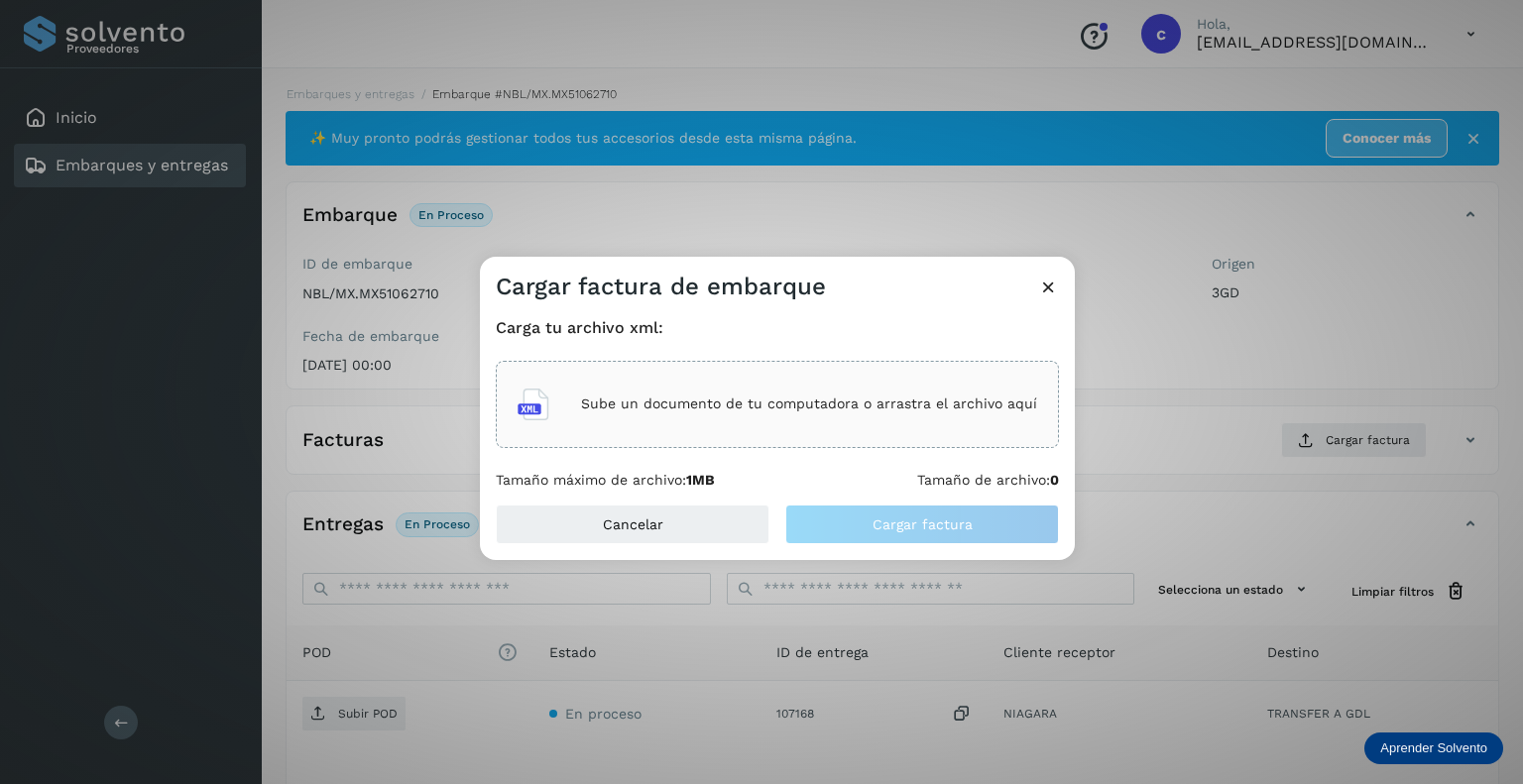 click on "Sube un documento de tu computadora o arrastra el archivo aquí" at bounding box center (809, 403) 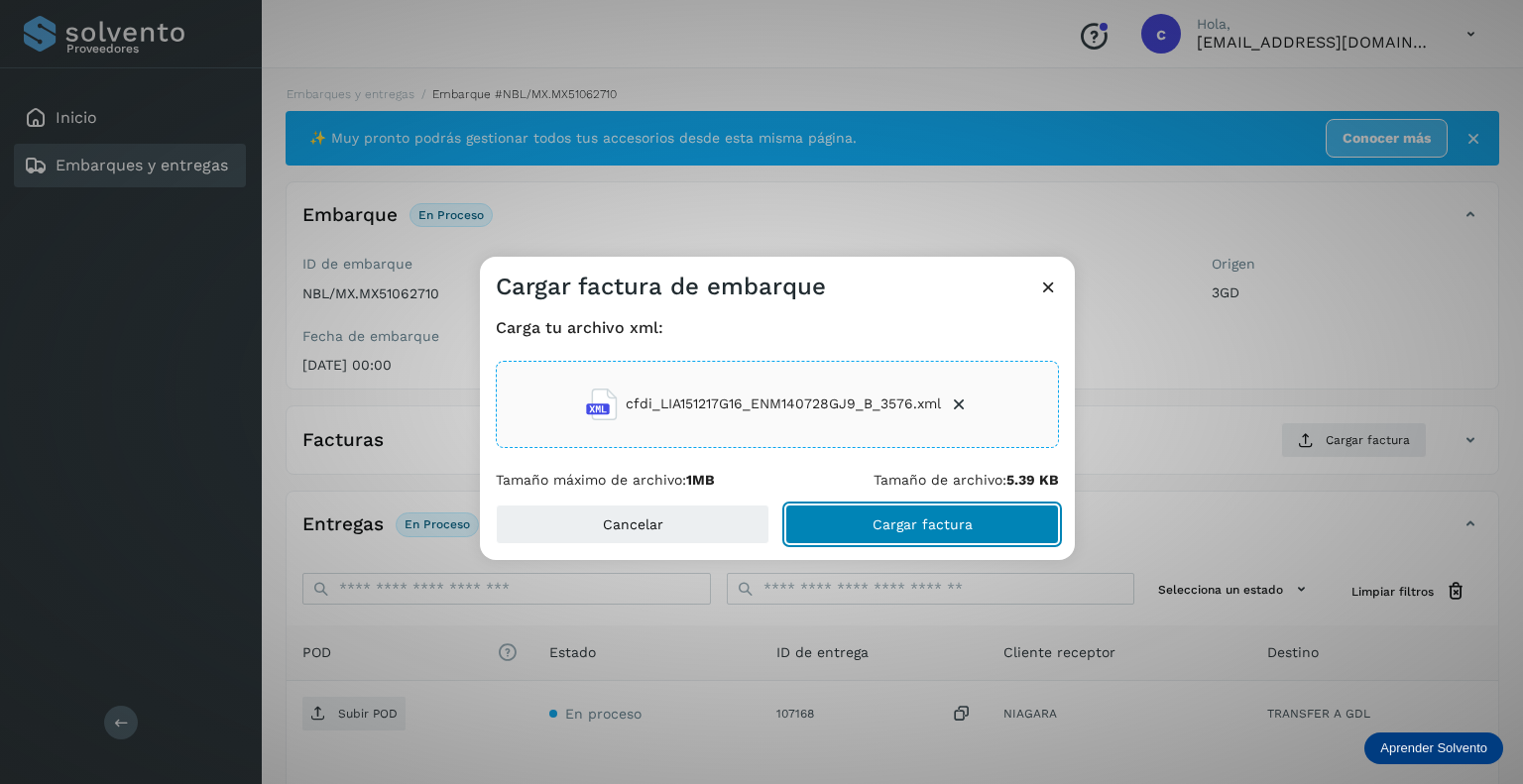 click on "Cargar factura" 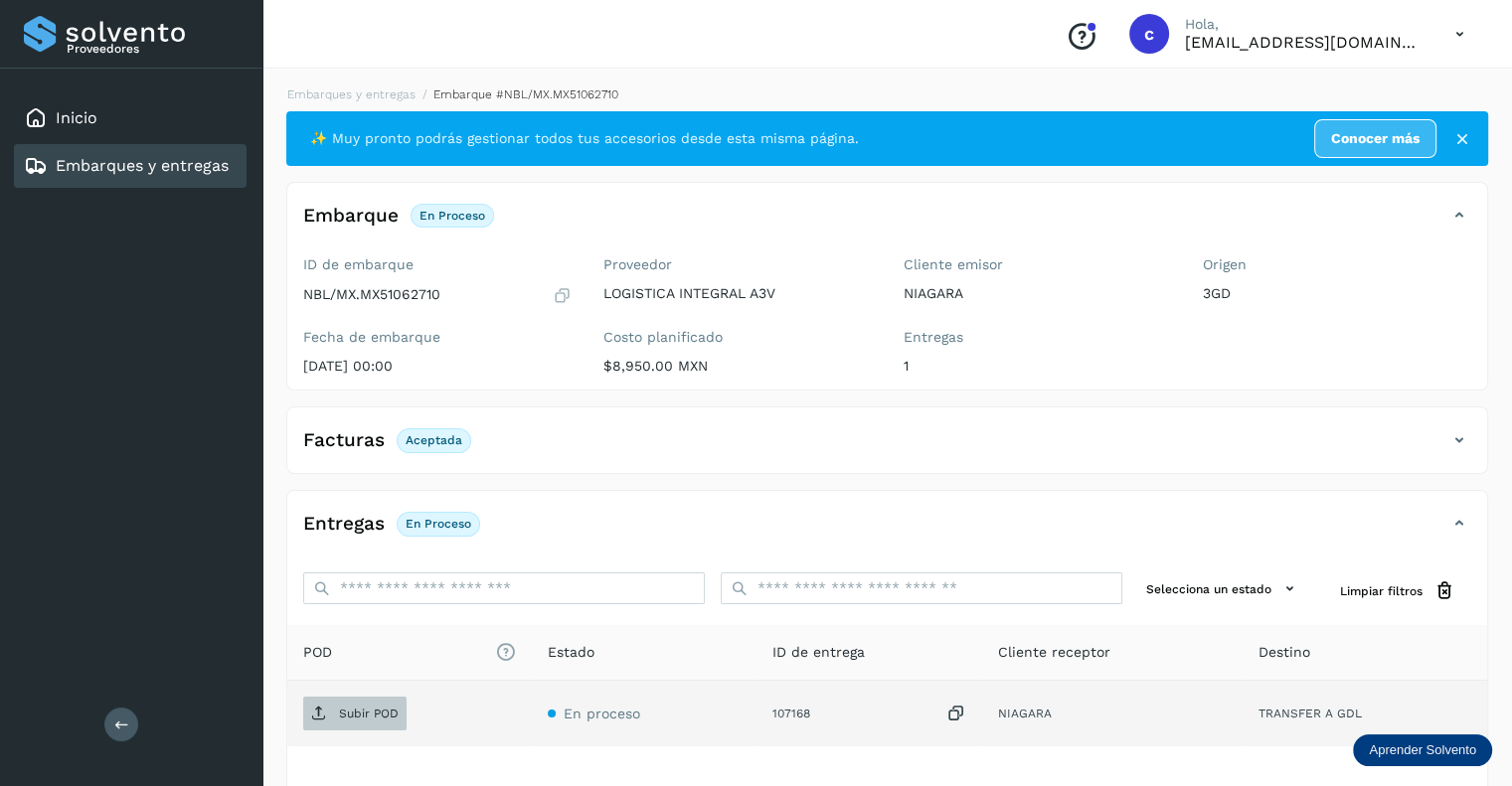 click on "Subir POD" at bounding box center [369, 713] 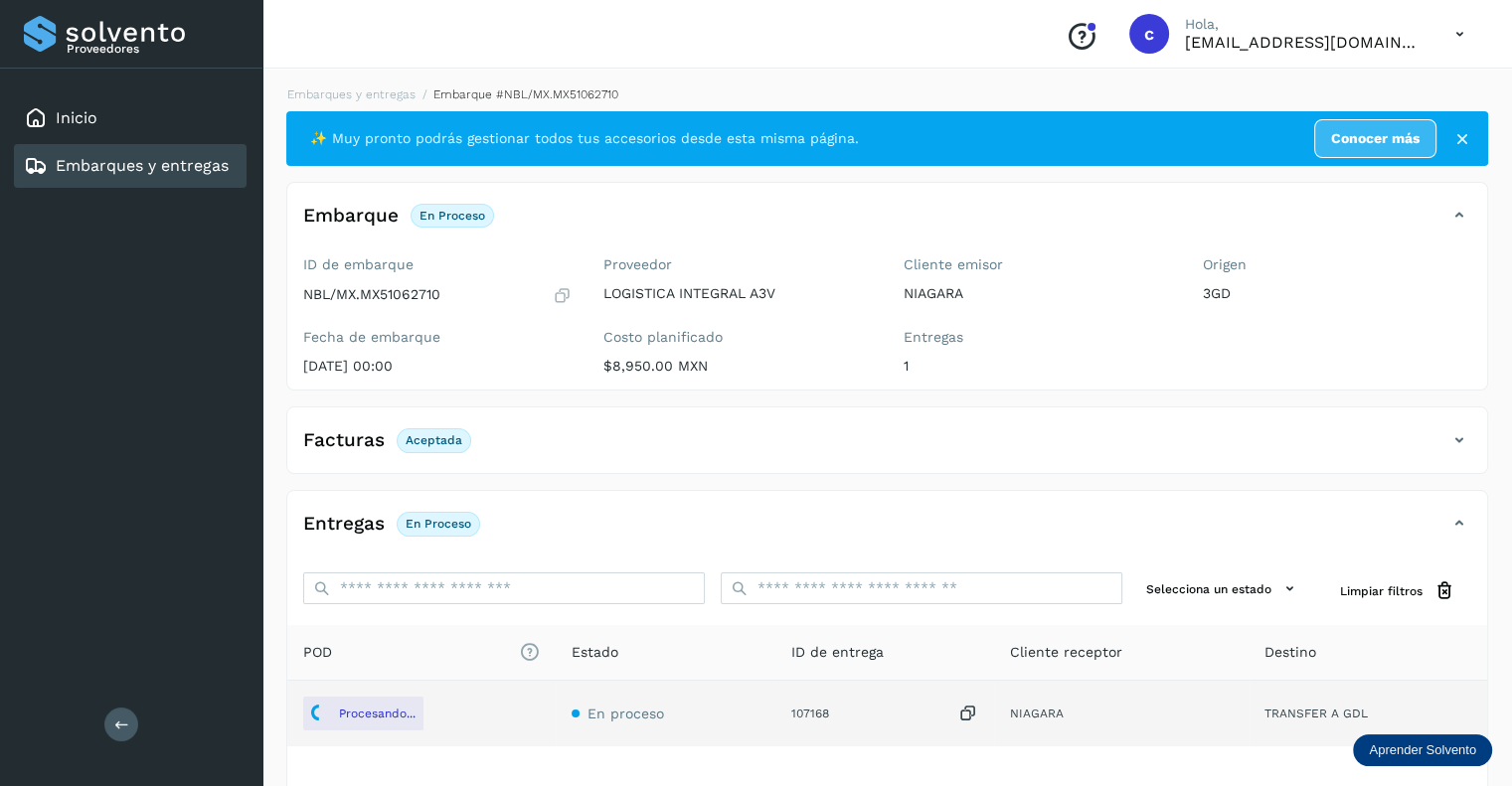 click on "Embarques y entregas" at bounding box center [142, 165] 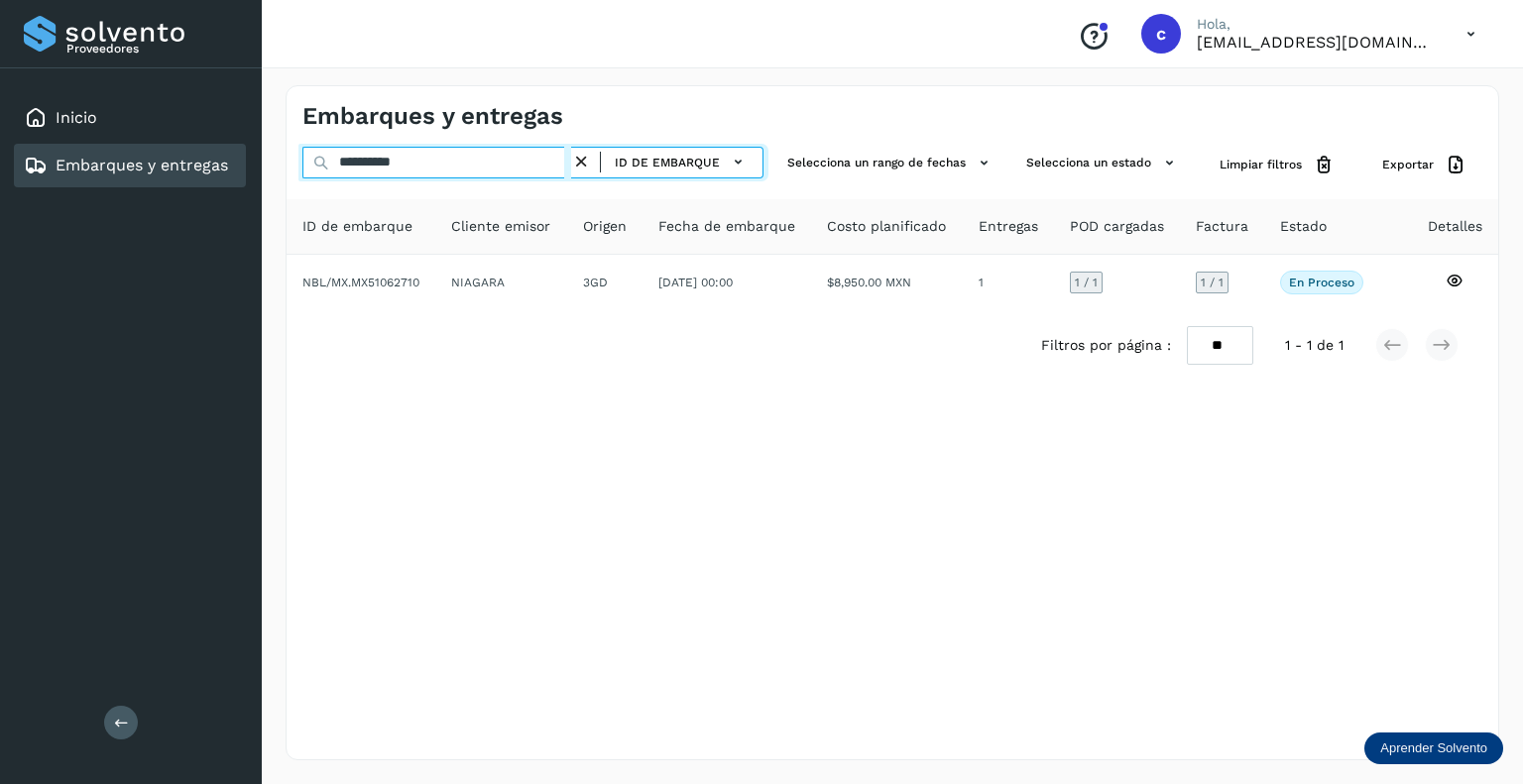 drag, startPoint x: 450, startPoint y: 163, endPoint x: 217, endPoint y: 168, distance: 233.05364 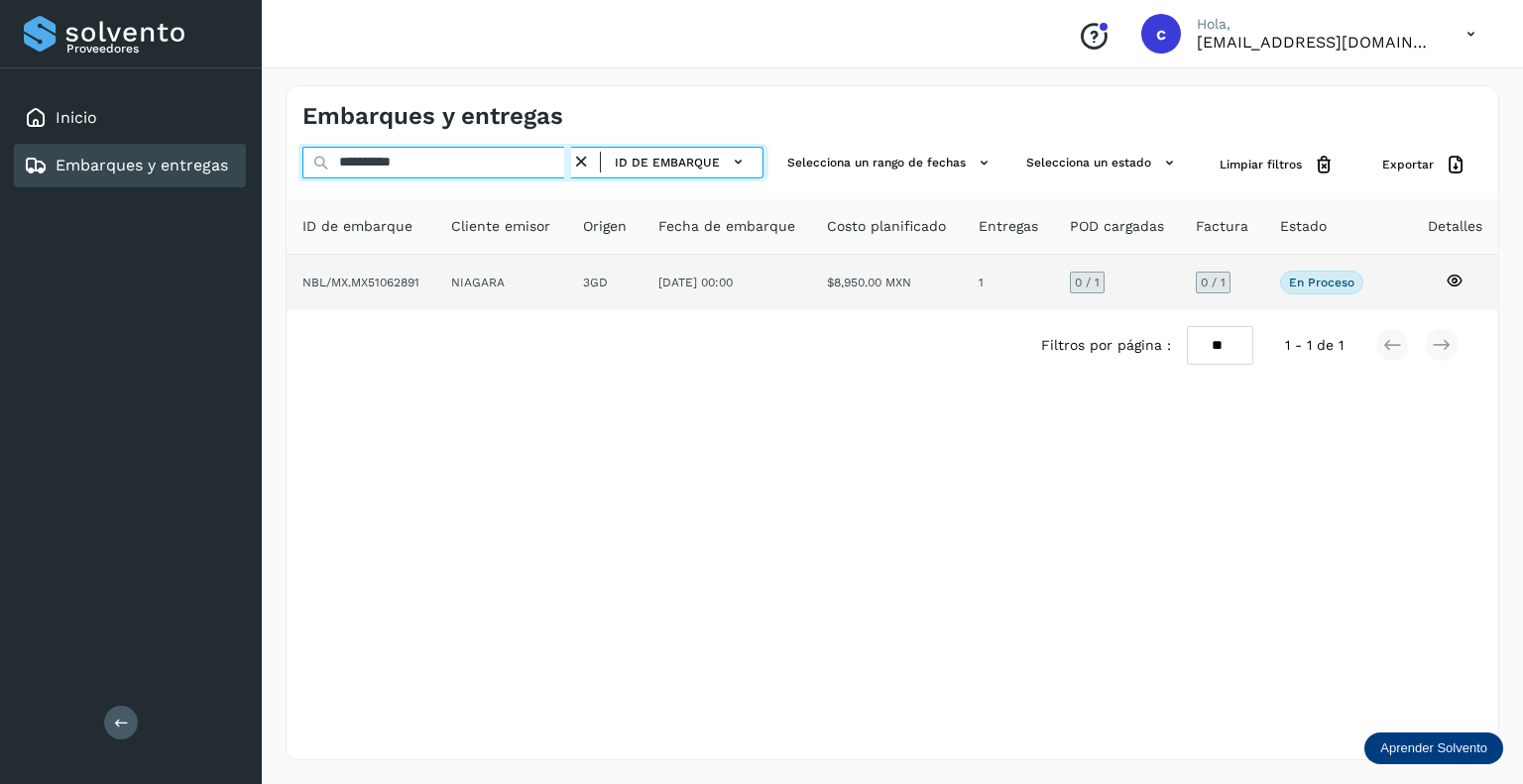 type on "**********" 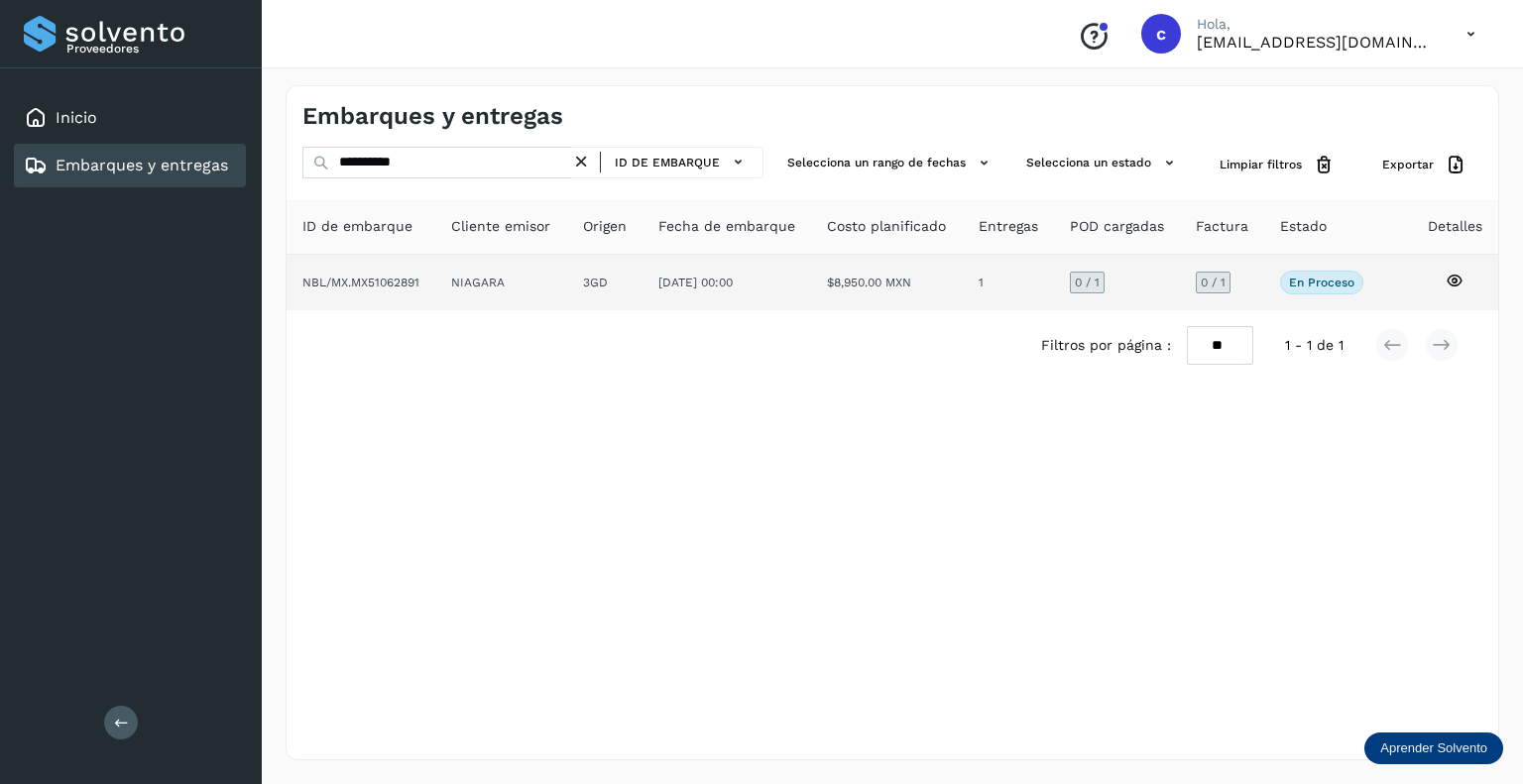 click on "0  / 1" at bounding box center [1087, 282] 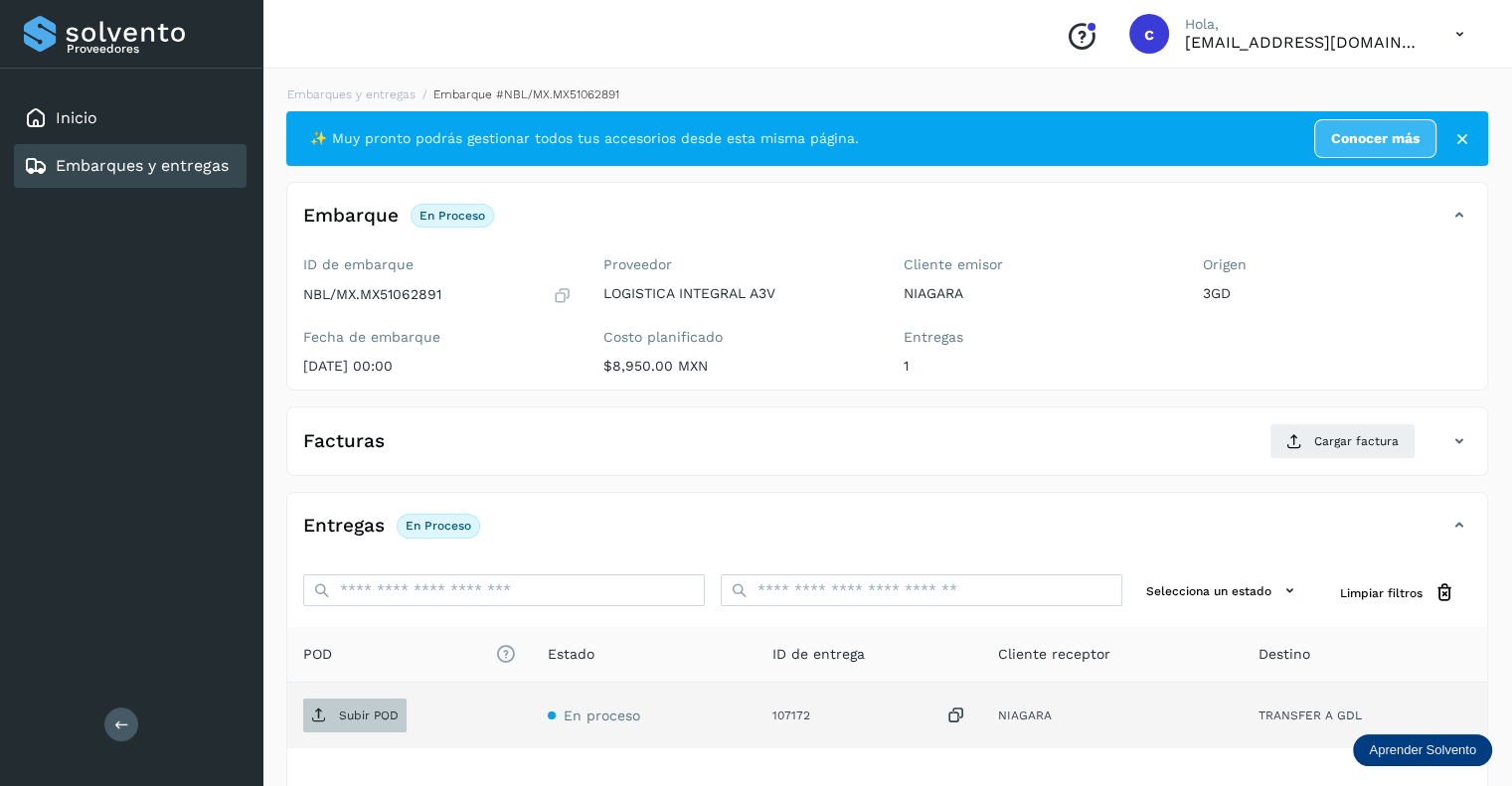 click on "Subir POD" at bounding box center (369, 715) 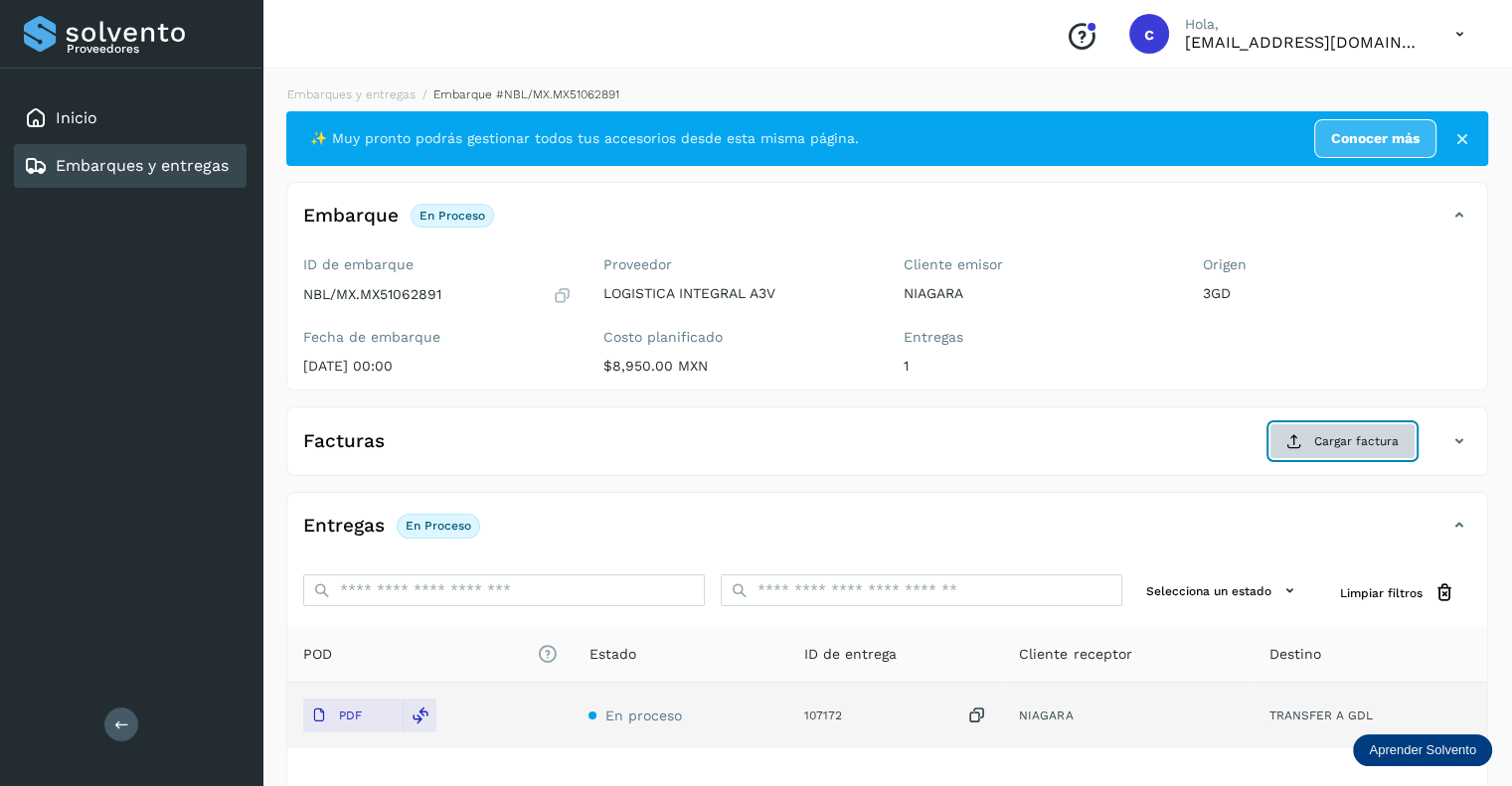 click on "Cargar factura" 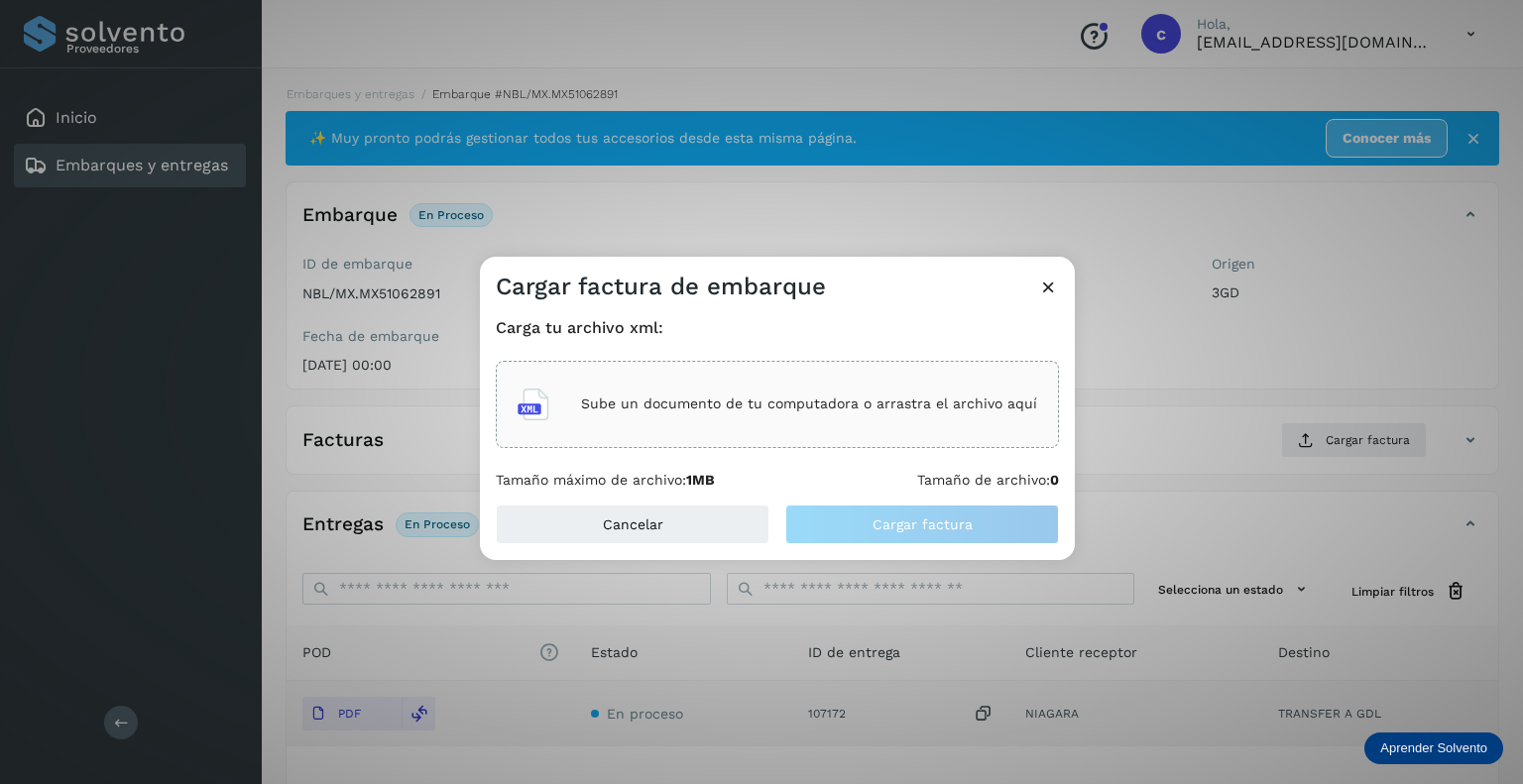 click on "Sube un documento de tu computadora o arrastra el archivo aquí" at bounding box center (809, 403) 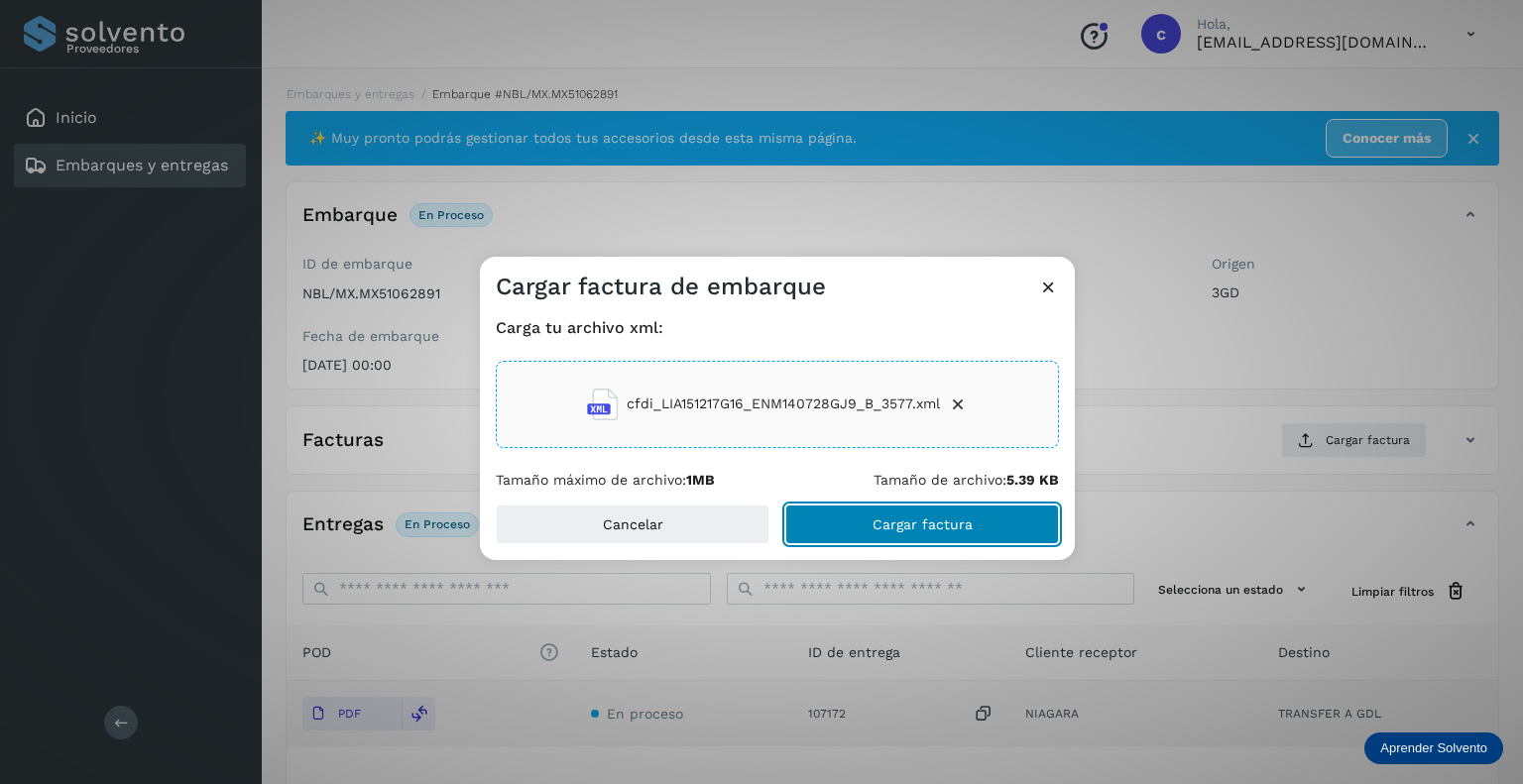 click on "Cargar factura" 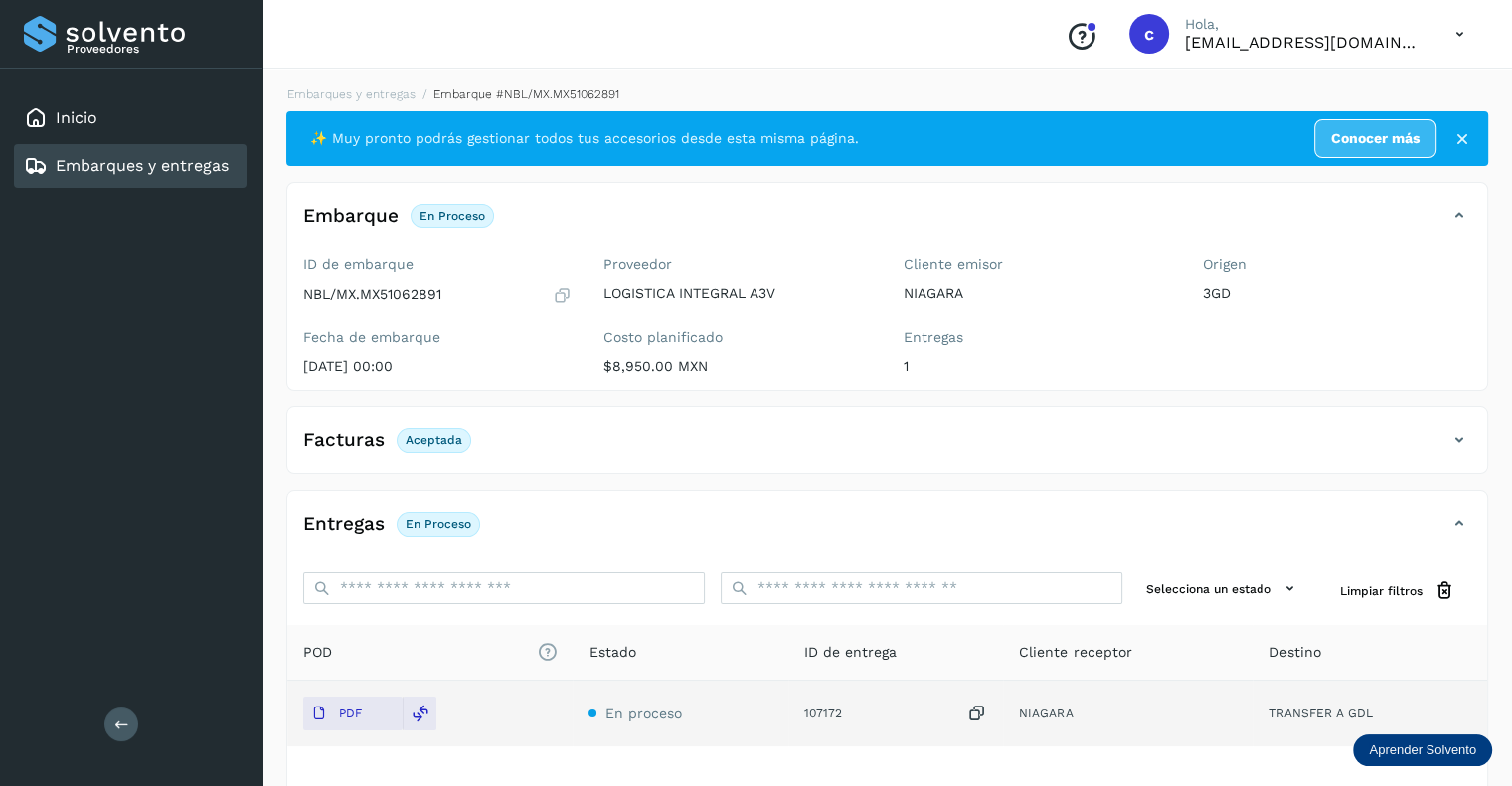 click on "Embarques y entregas" at bounding box center [142, 165] 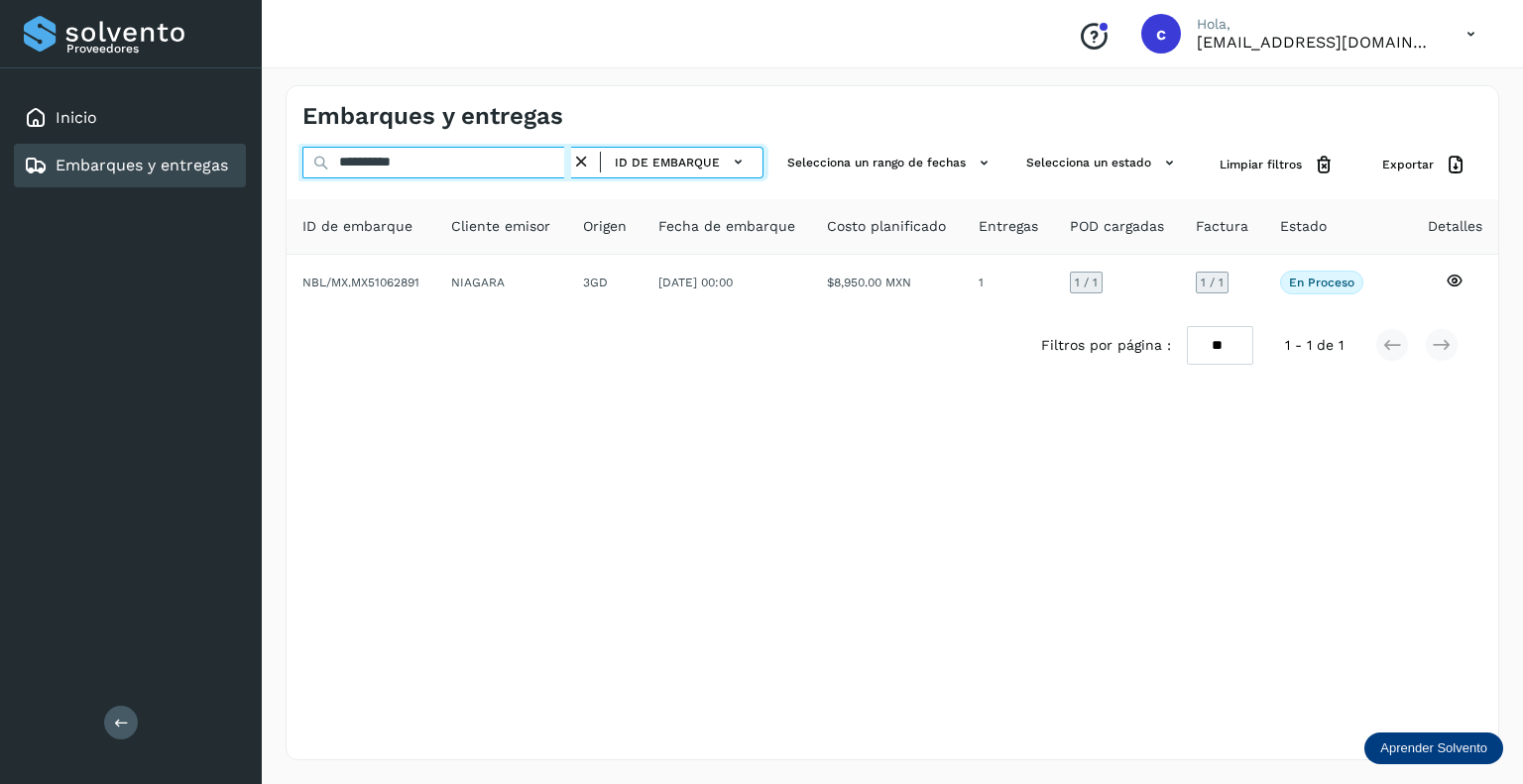 drag, startPoint x: 462, startPoint y: 157, endPoint x: 0, endPoint y: 88, distance: 467.12418 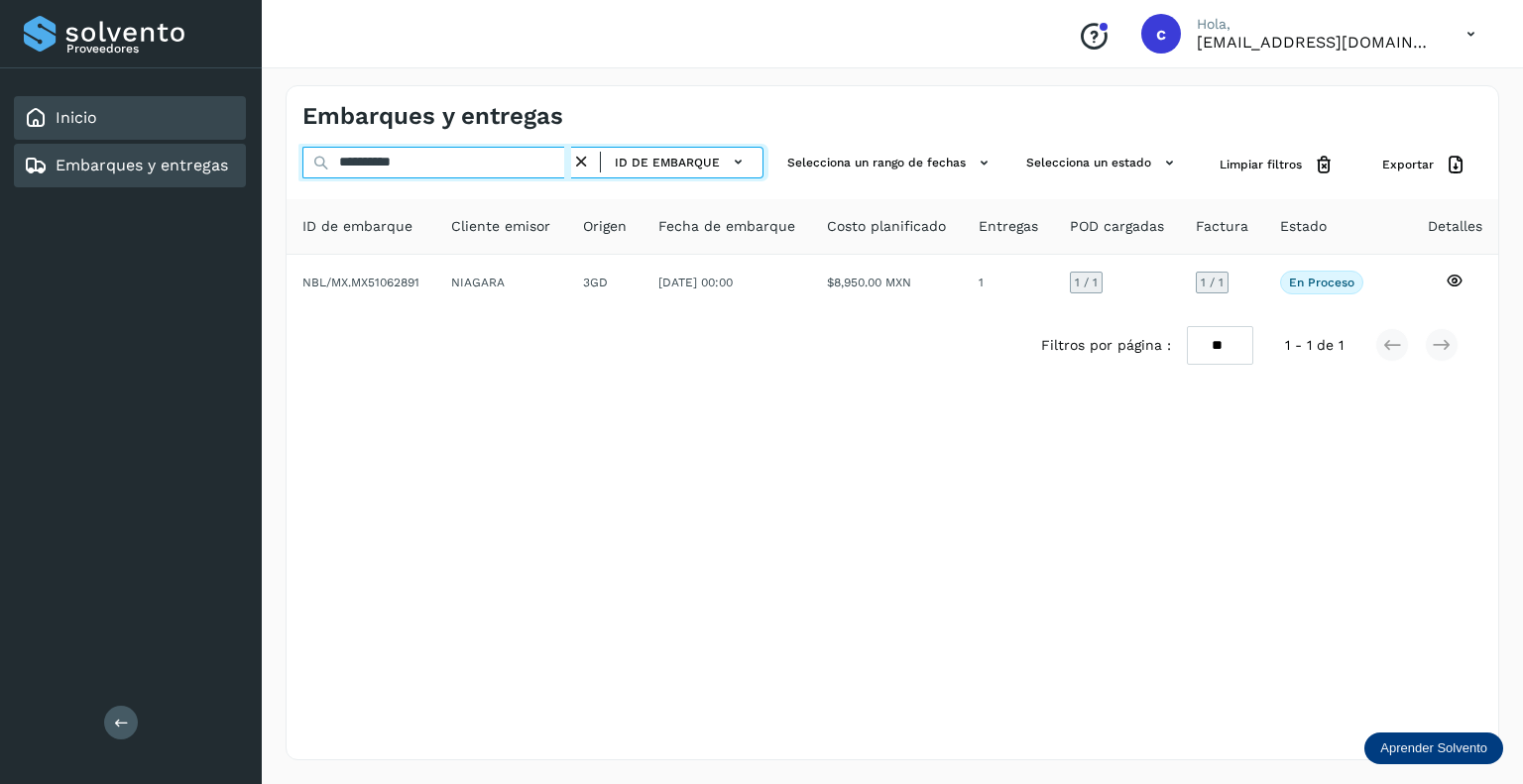 paste 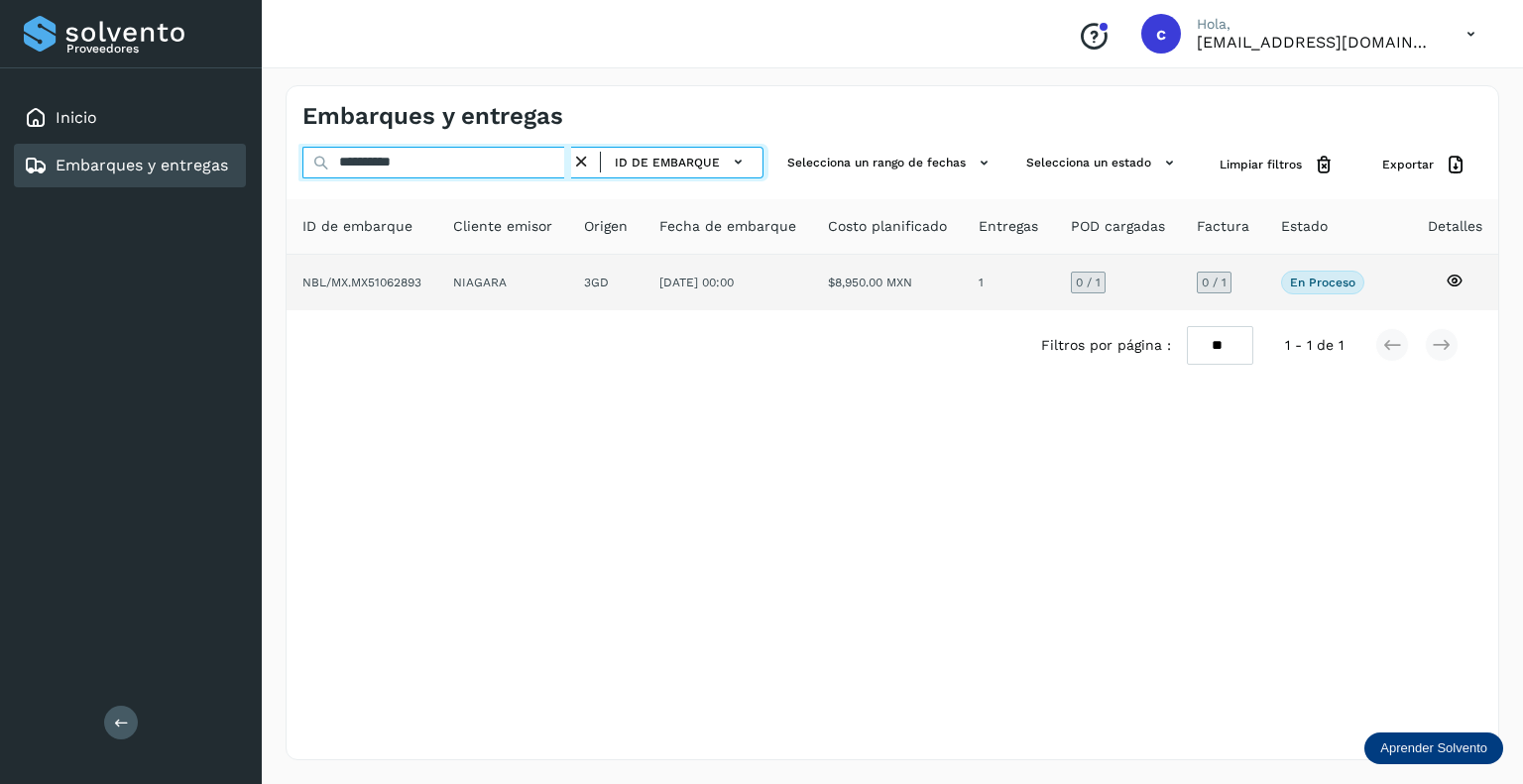 type on "**********" 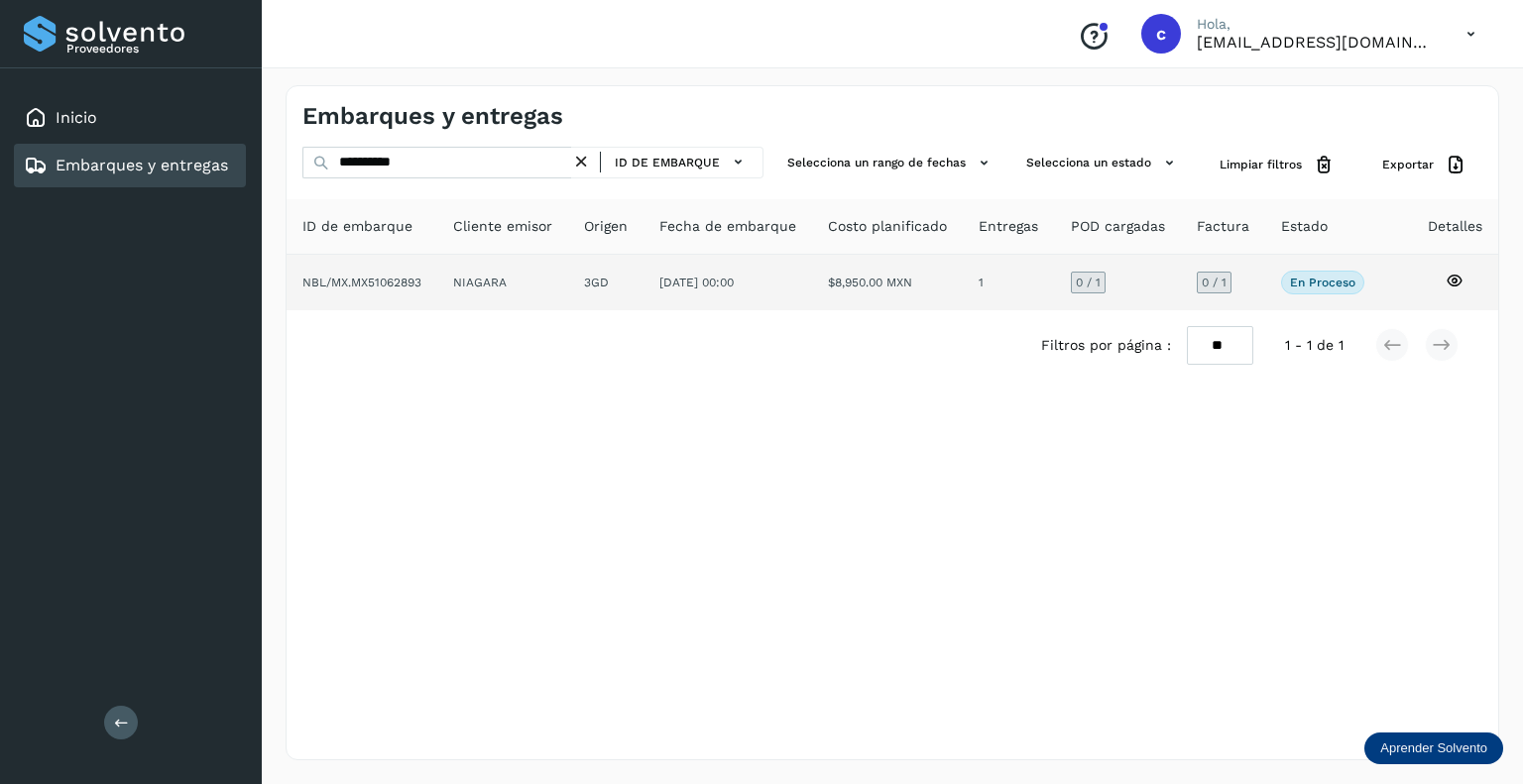 click on "0  / 1" at bounding box center (1088, 282) 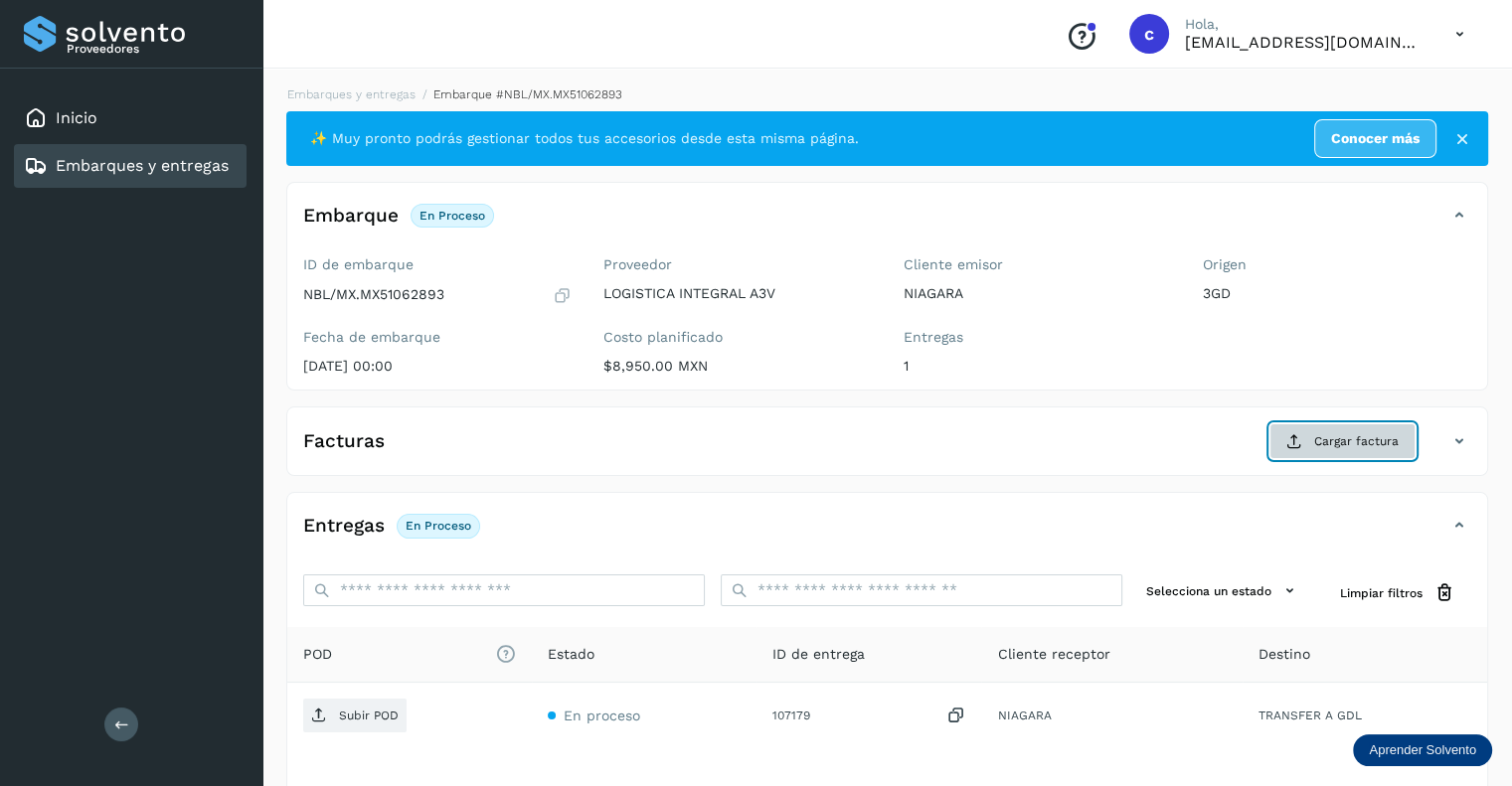 click on "Cargar factura" at bounding box center [1342, 441] 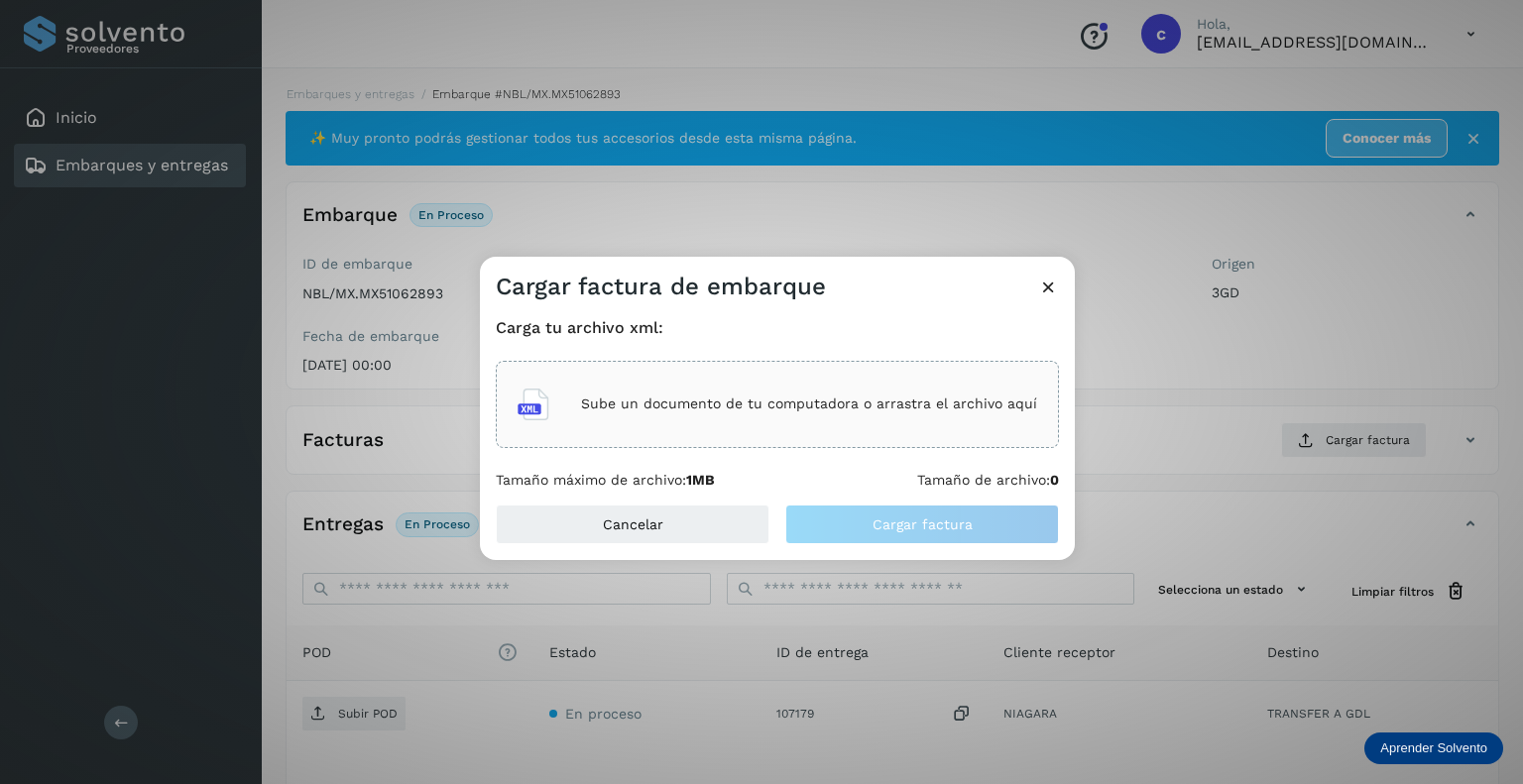 click on "Sube un documento de tu computadora o arrastra el archivo aquí" 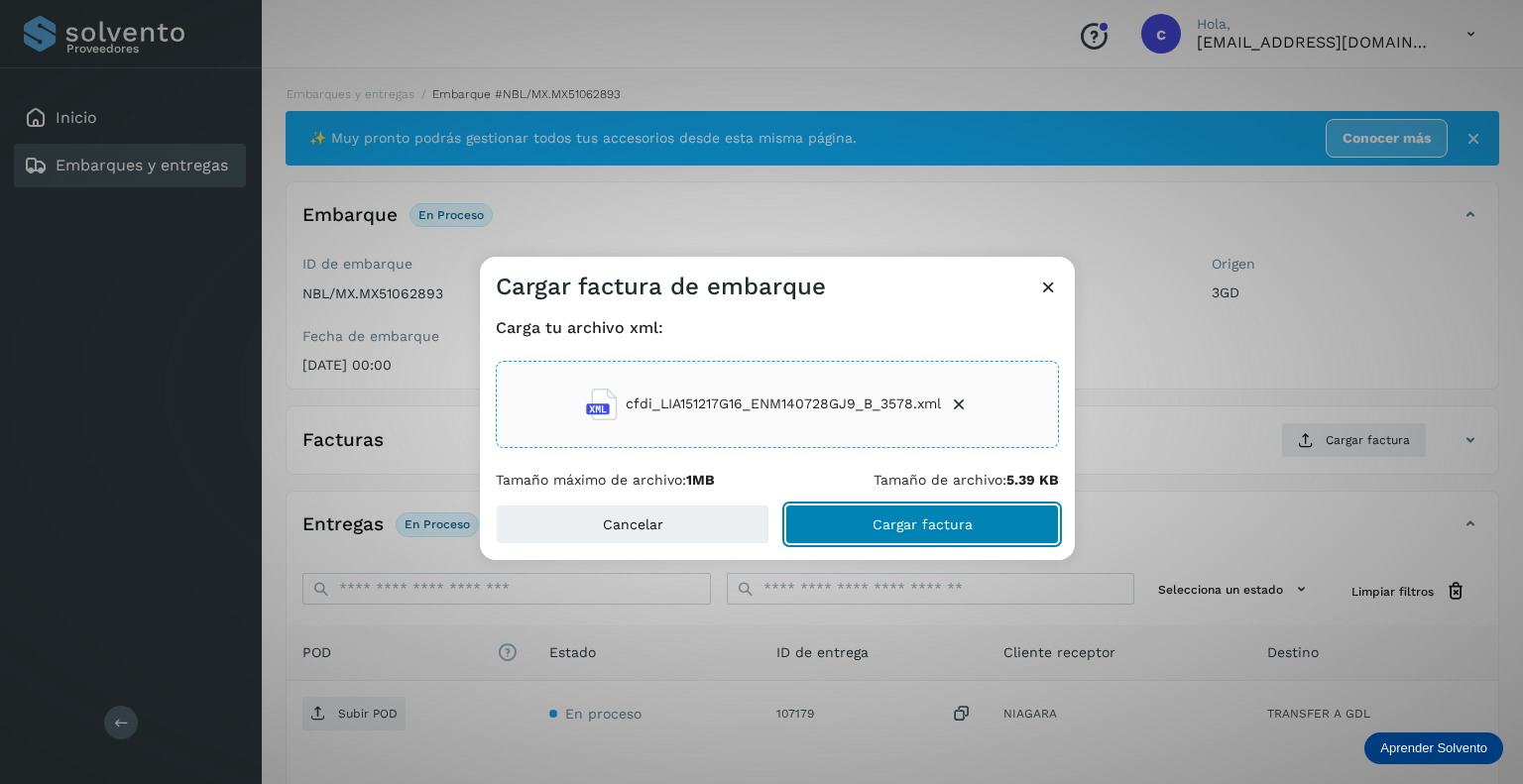 click on "Cargar factura" 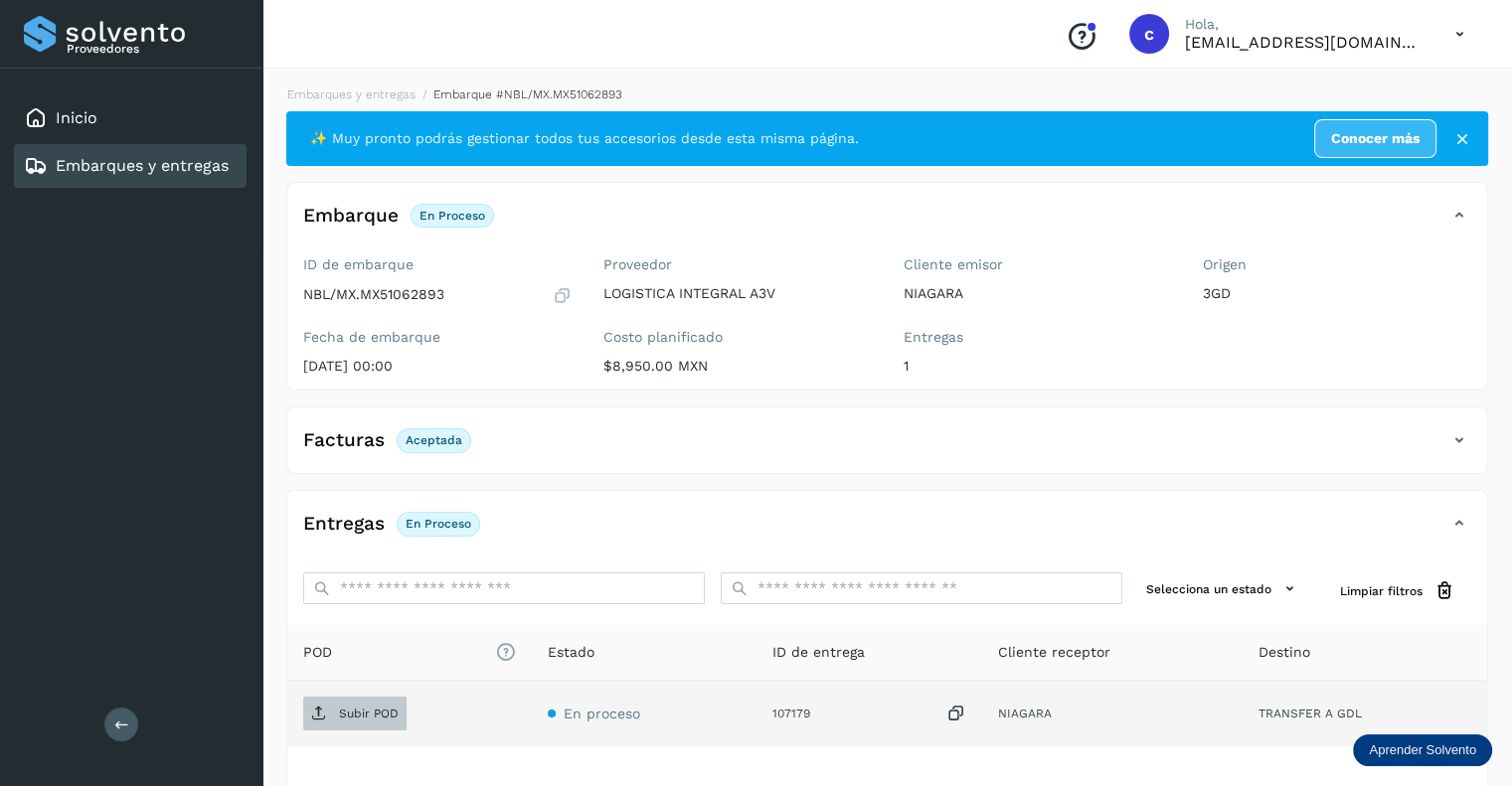 click at bounding box center [319, 713] 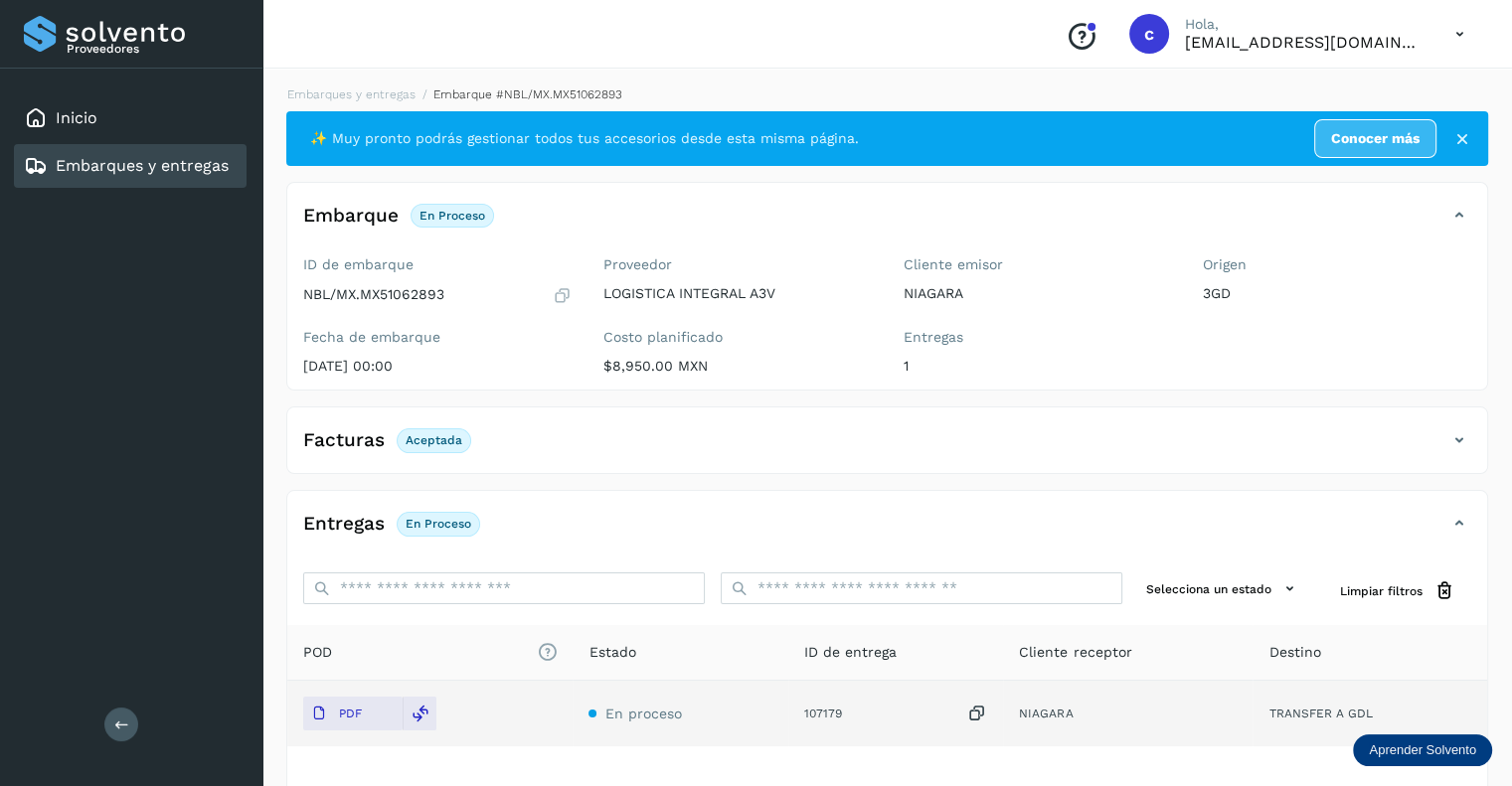 click on "Embarques y entregas" at bounding box center [142, 165] 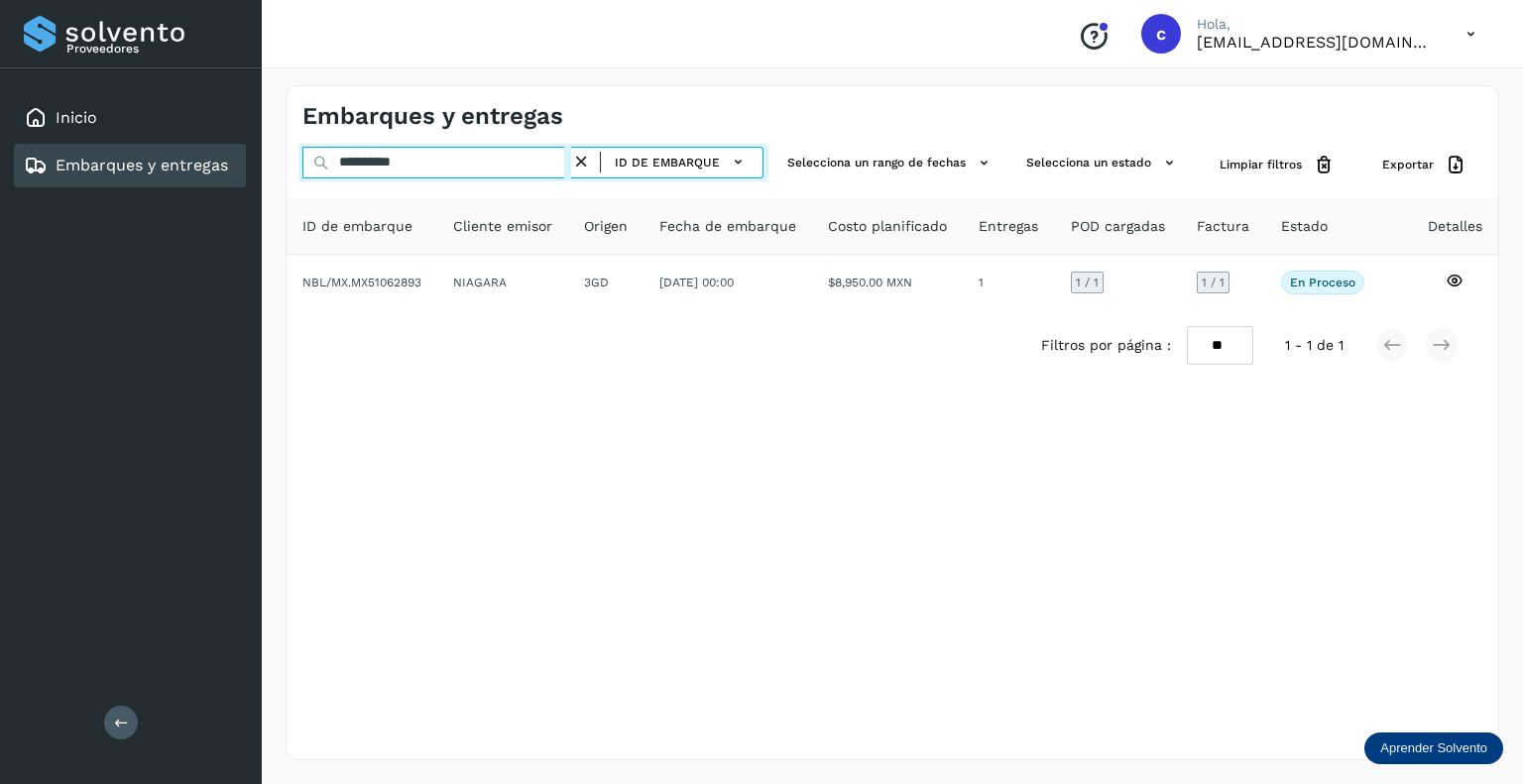 drag, startPoint x: 473, startPoint y: 159, endPoint x: 0, endPoint y: 101, distance: 476.54276 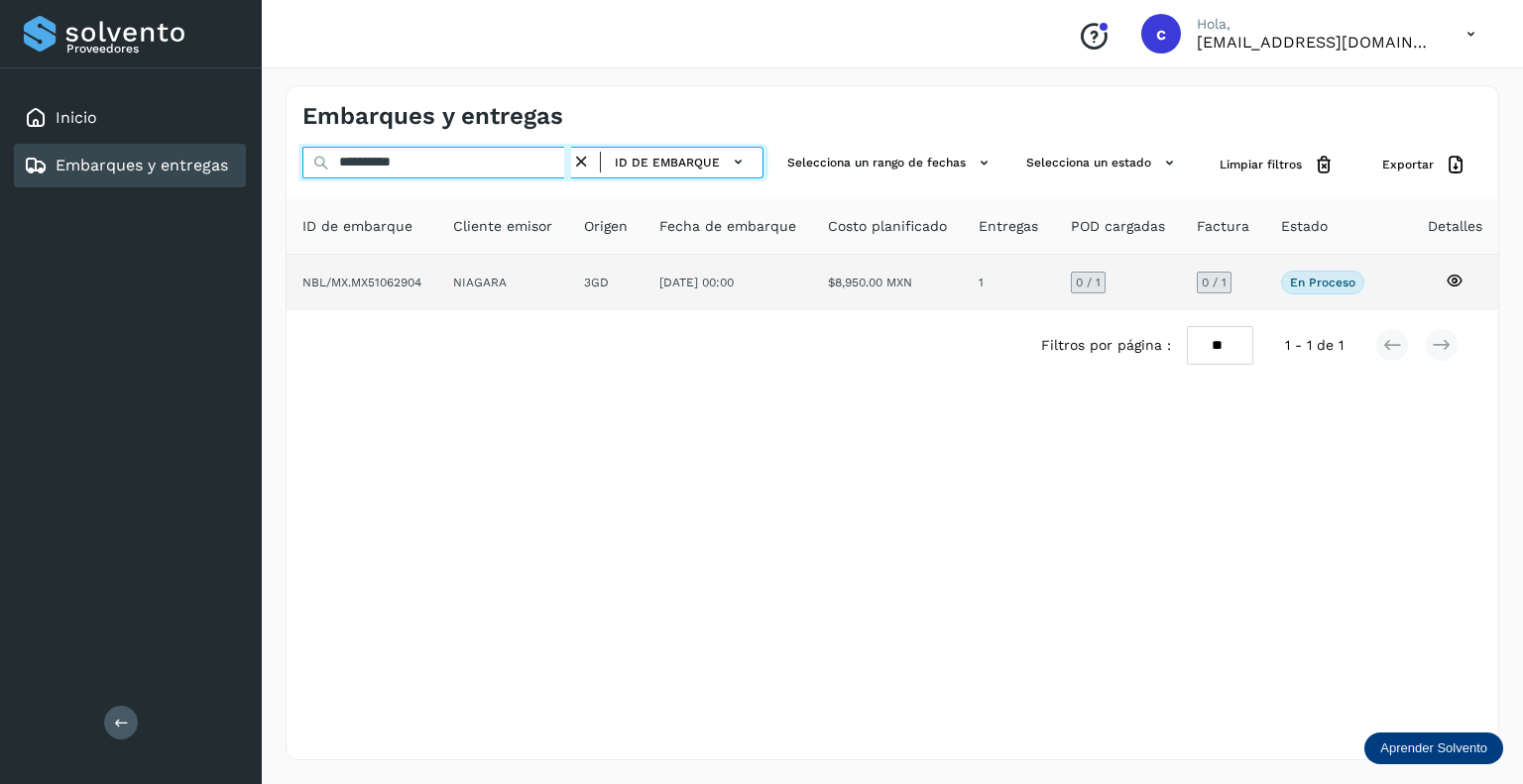 type on "**********" 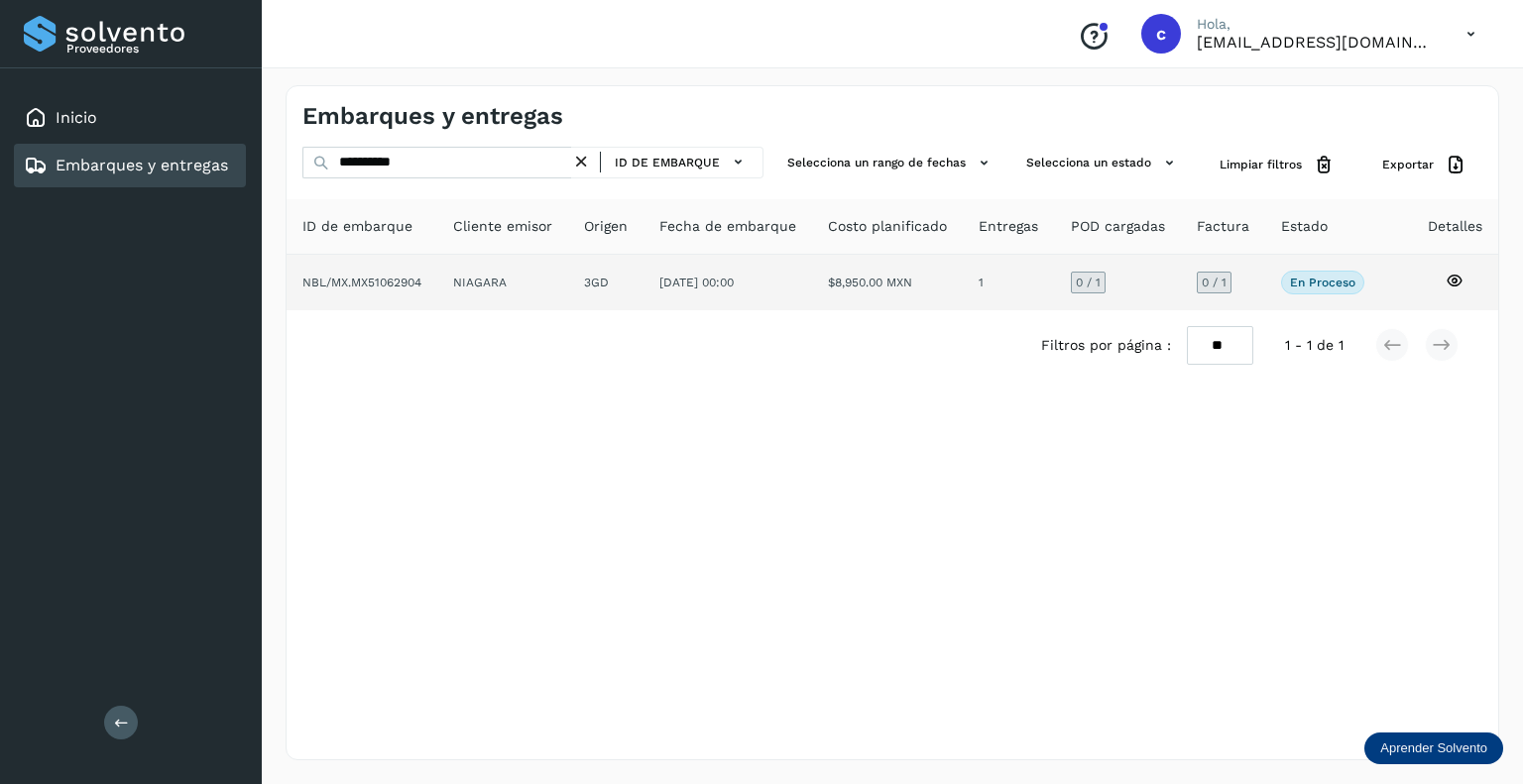click on "0  / 1" at bounding box center [1088, 282] 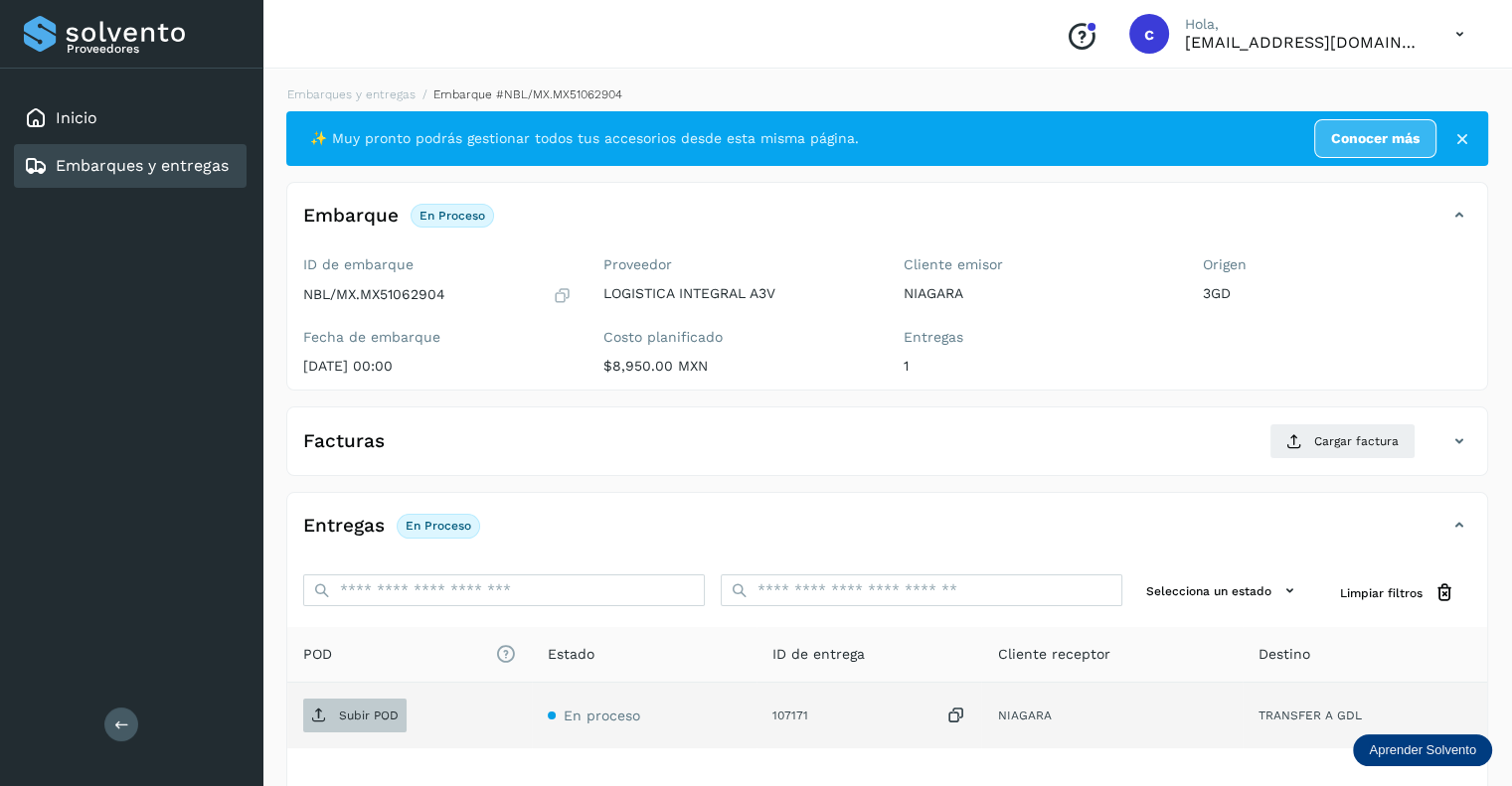 click at bounding box center [319, 715] 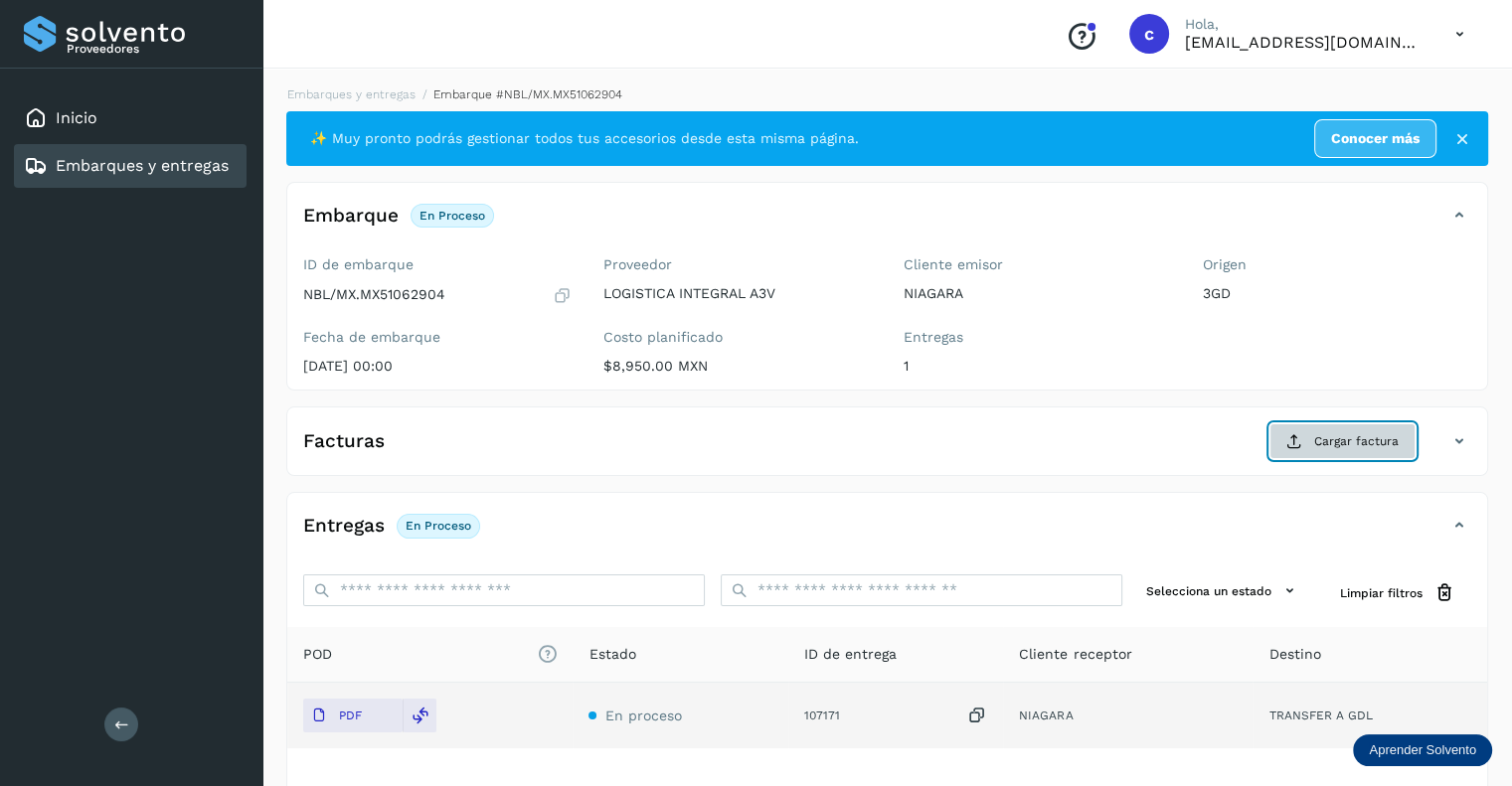 click on "Cargar factura" 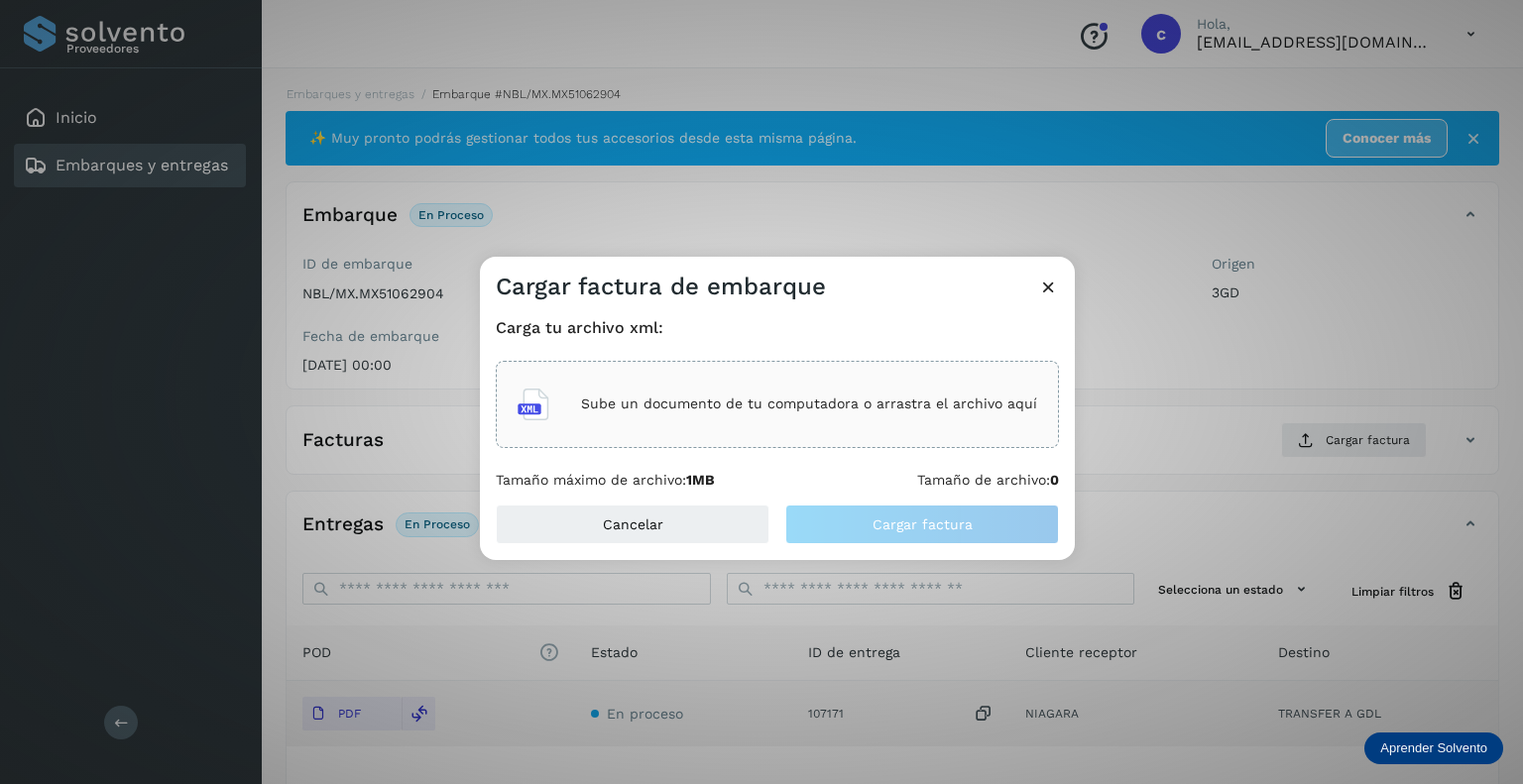 click on "Sube un documento de tu computadora o arrastra el archivo aquí" at bounding box center [809, 403] 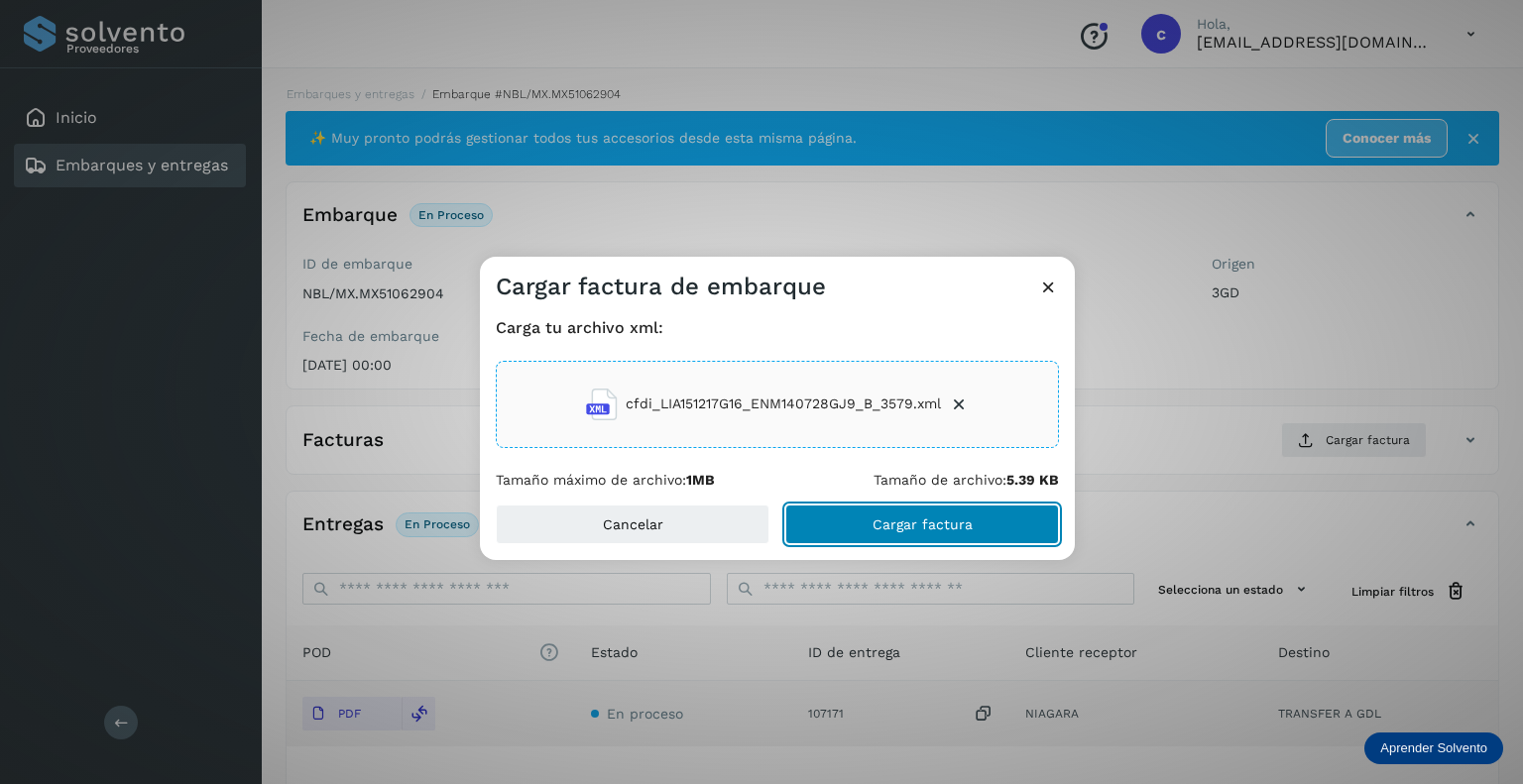 click on "Cargar factura" 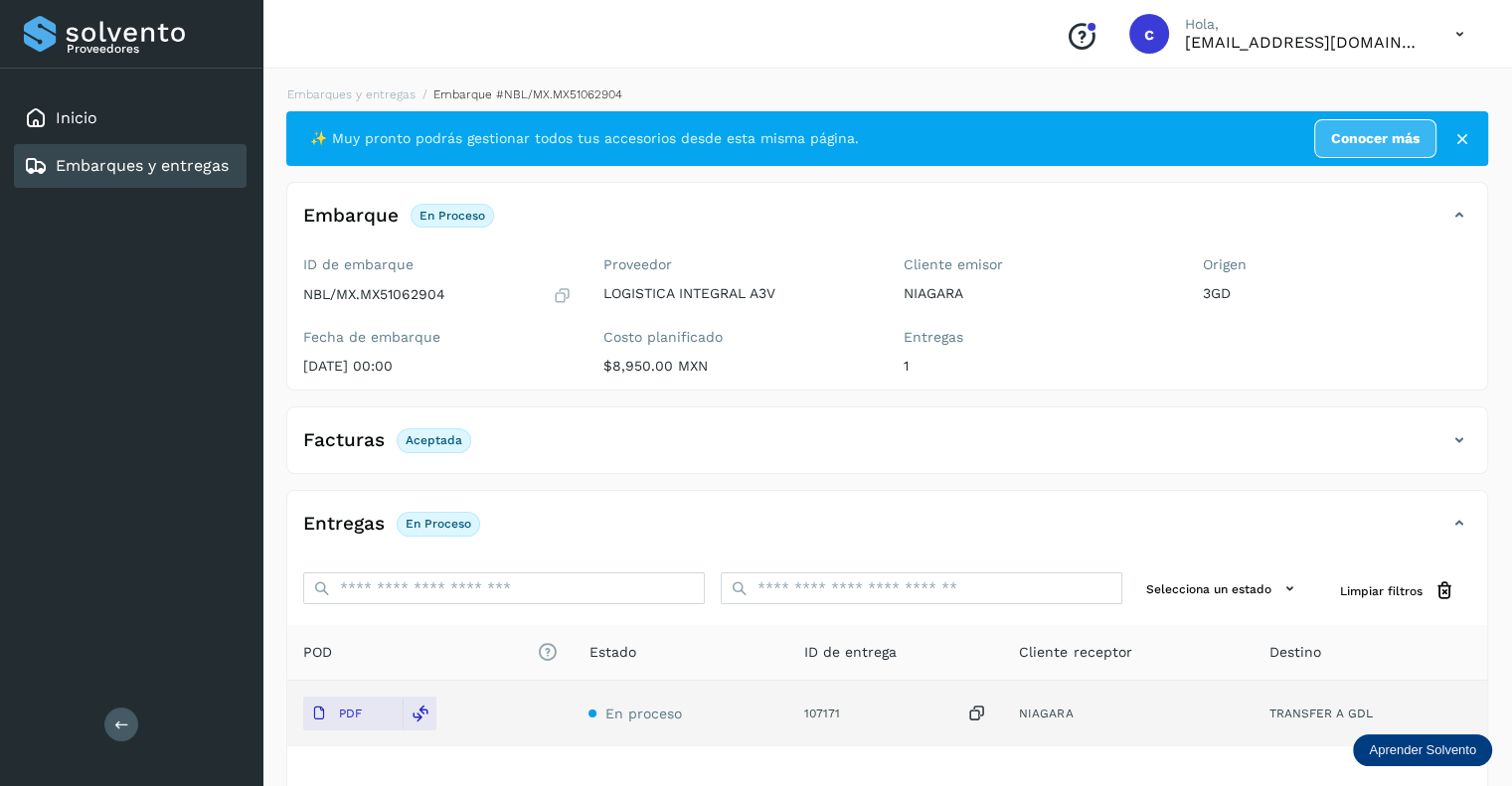 click on "Embarques y entregas" at bounding box center (142, 165) 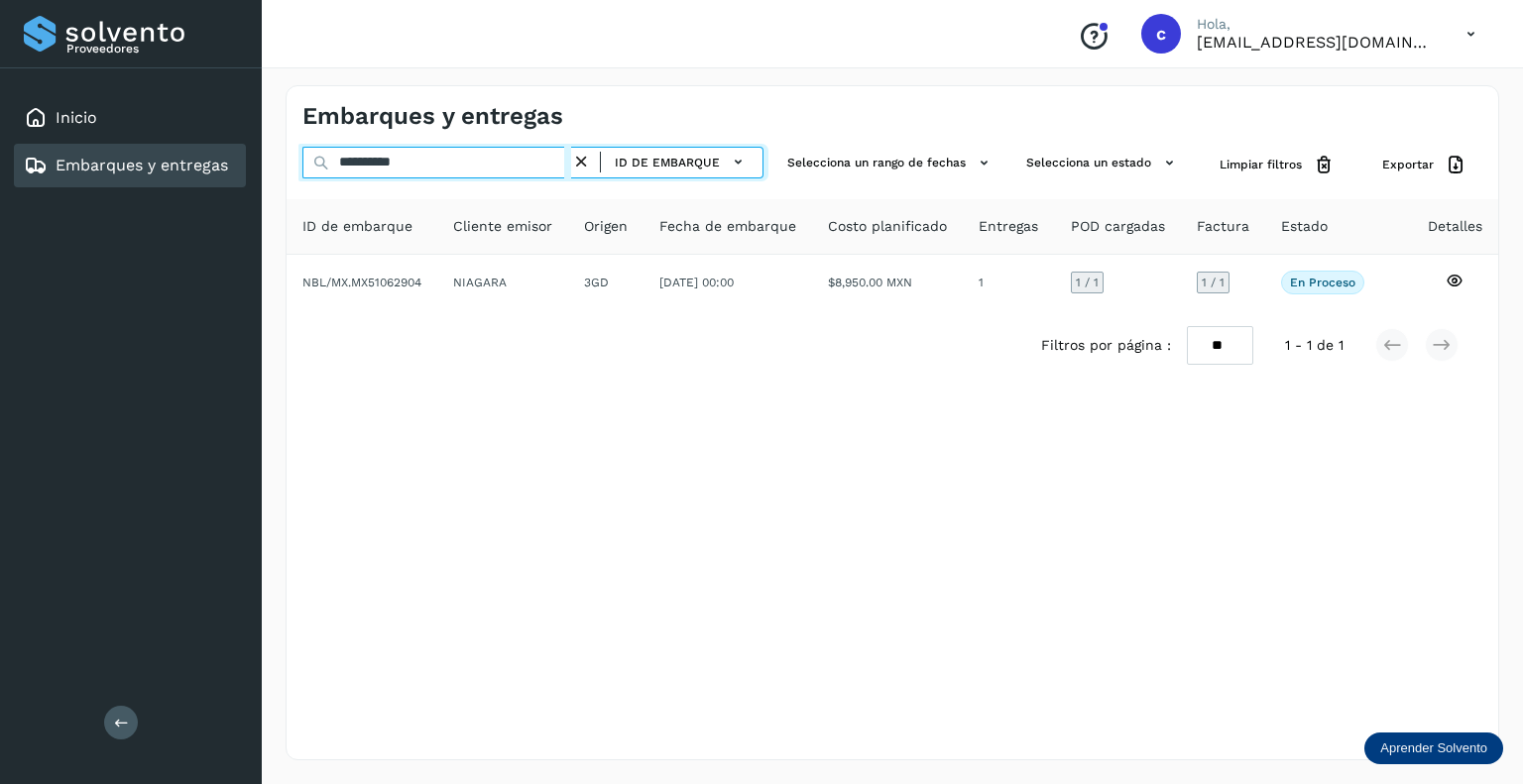 drag, startPoint x: 463, startPoint y: 169, endPoint x: 0, endPoint y: 91, distance: 469.5242 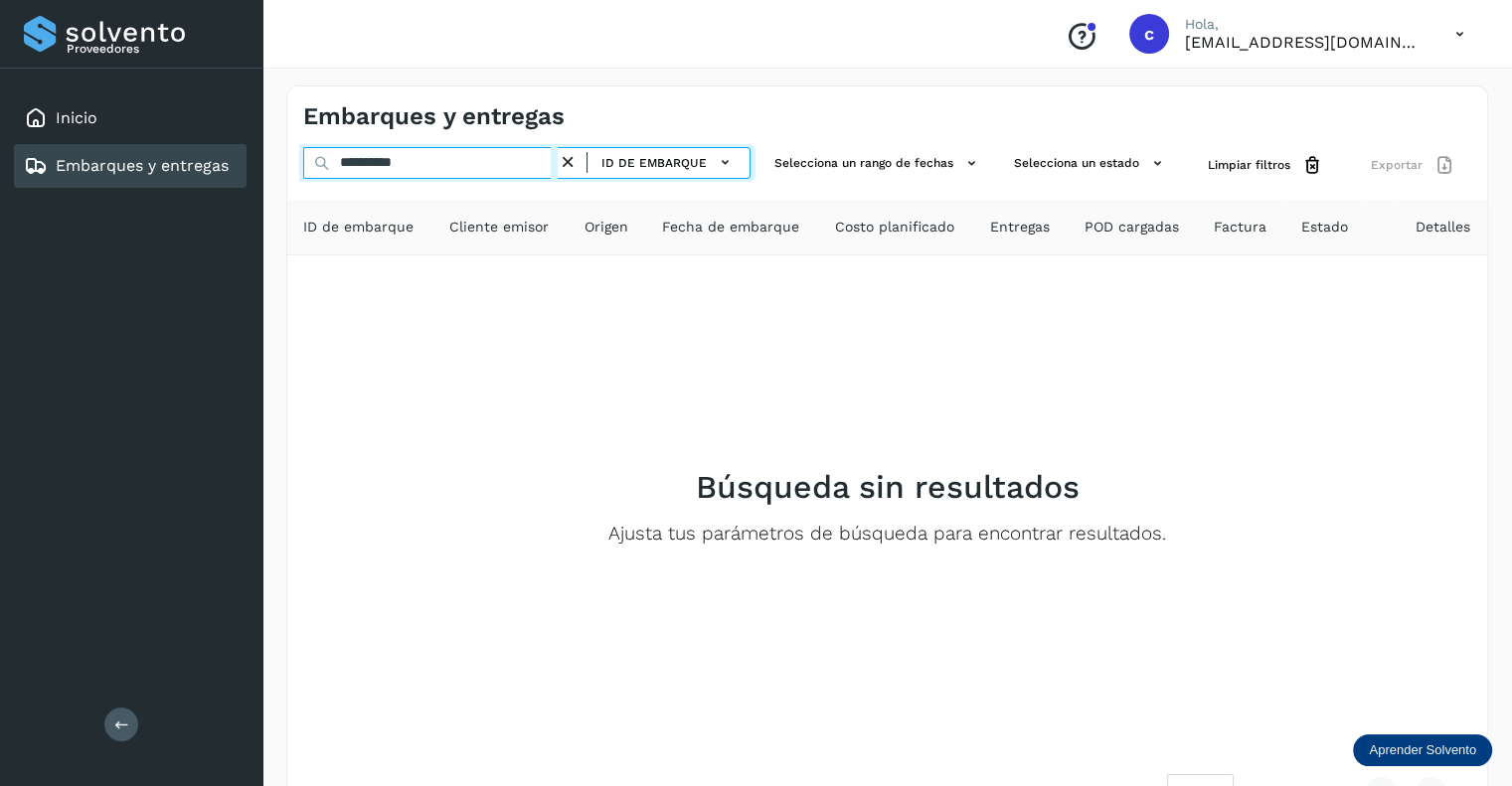 drag, startPoint x: 207, startPoint y: 148, endPoint x: 88, endPoint y: 141, distance: 119.2057 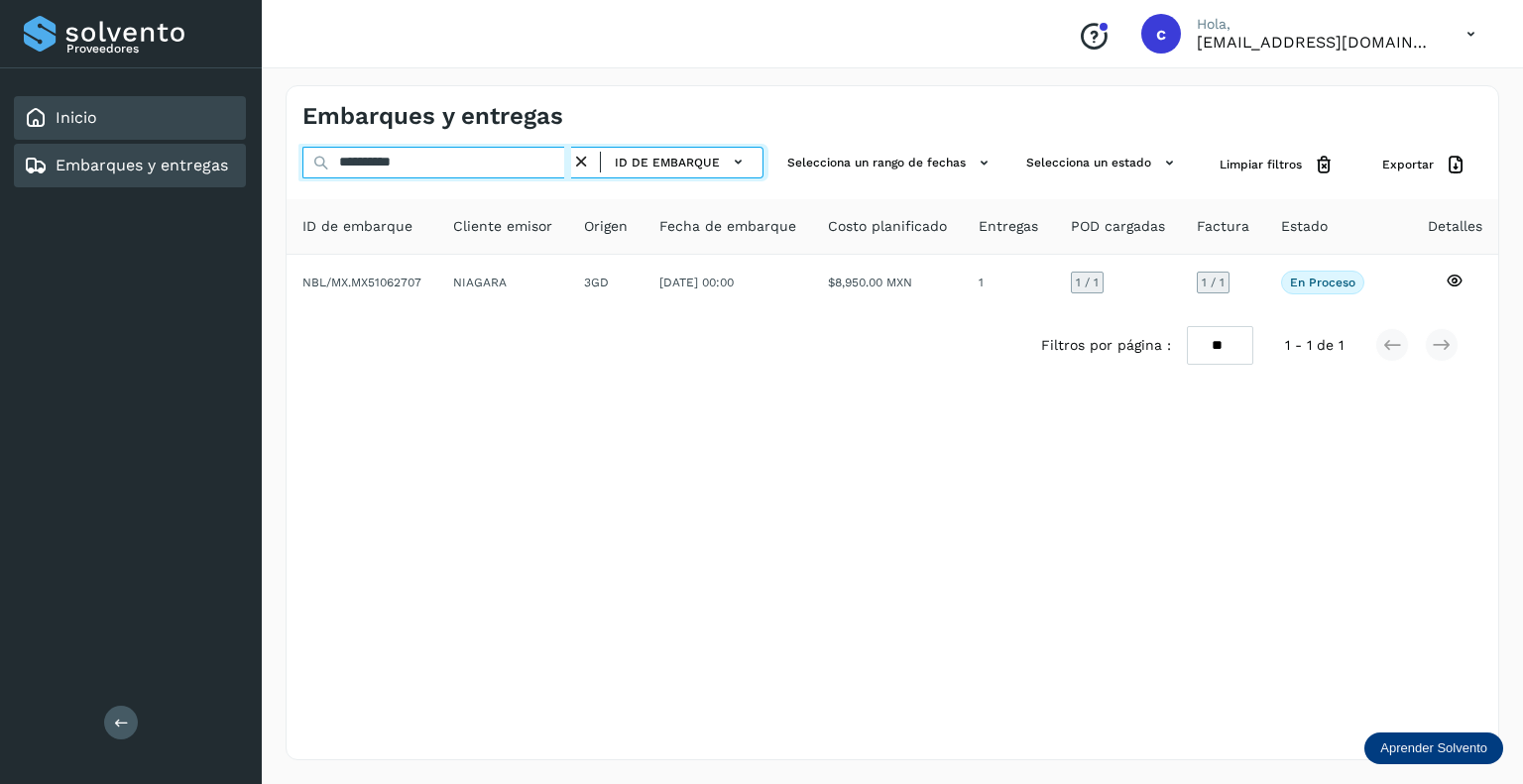 drag, startPoint x: 339, startPoint y: 150, endPoint x: 130, endPoint y: 130, distance: 209.95476 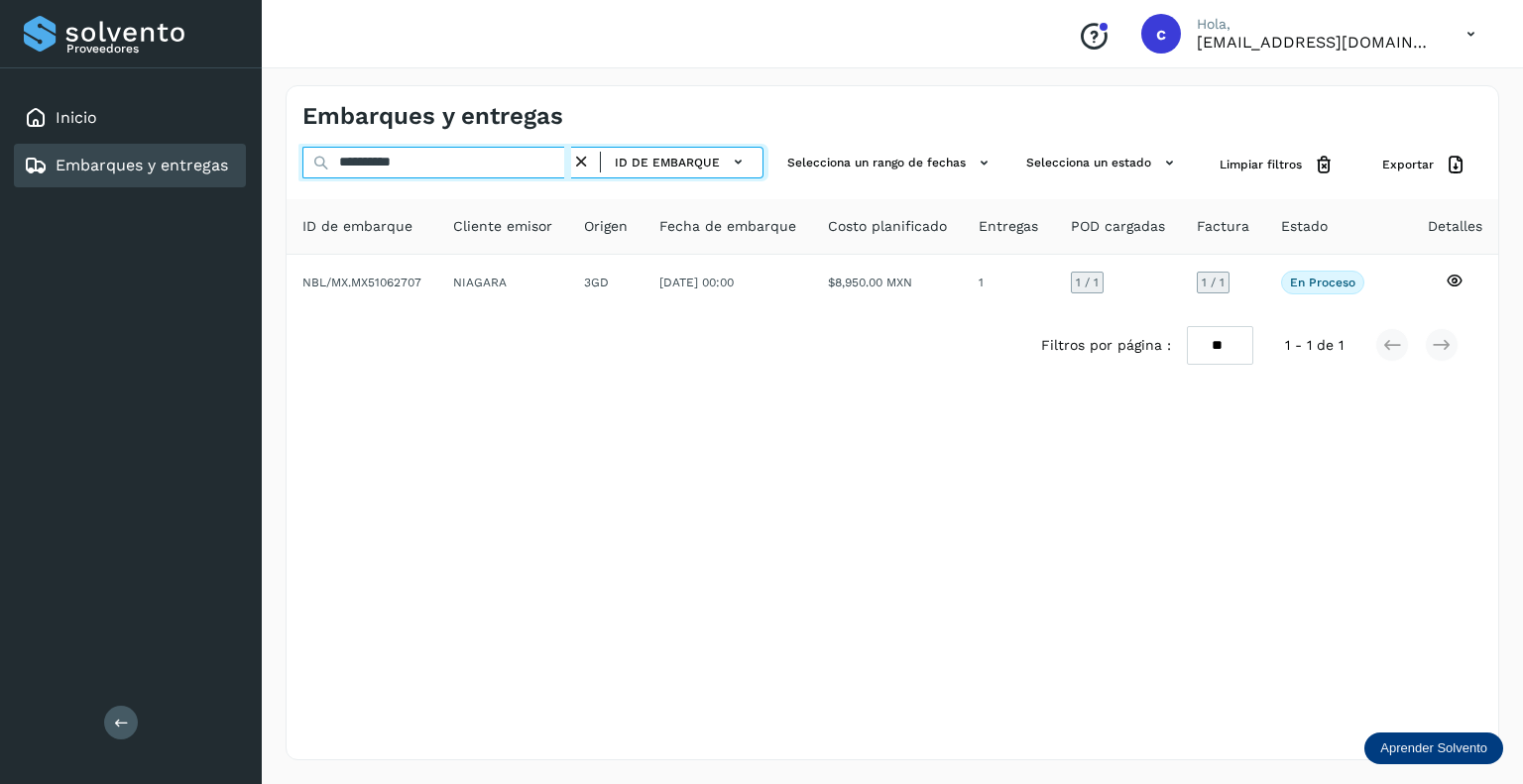paste 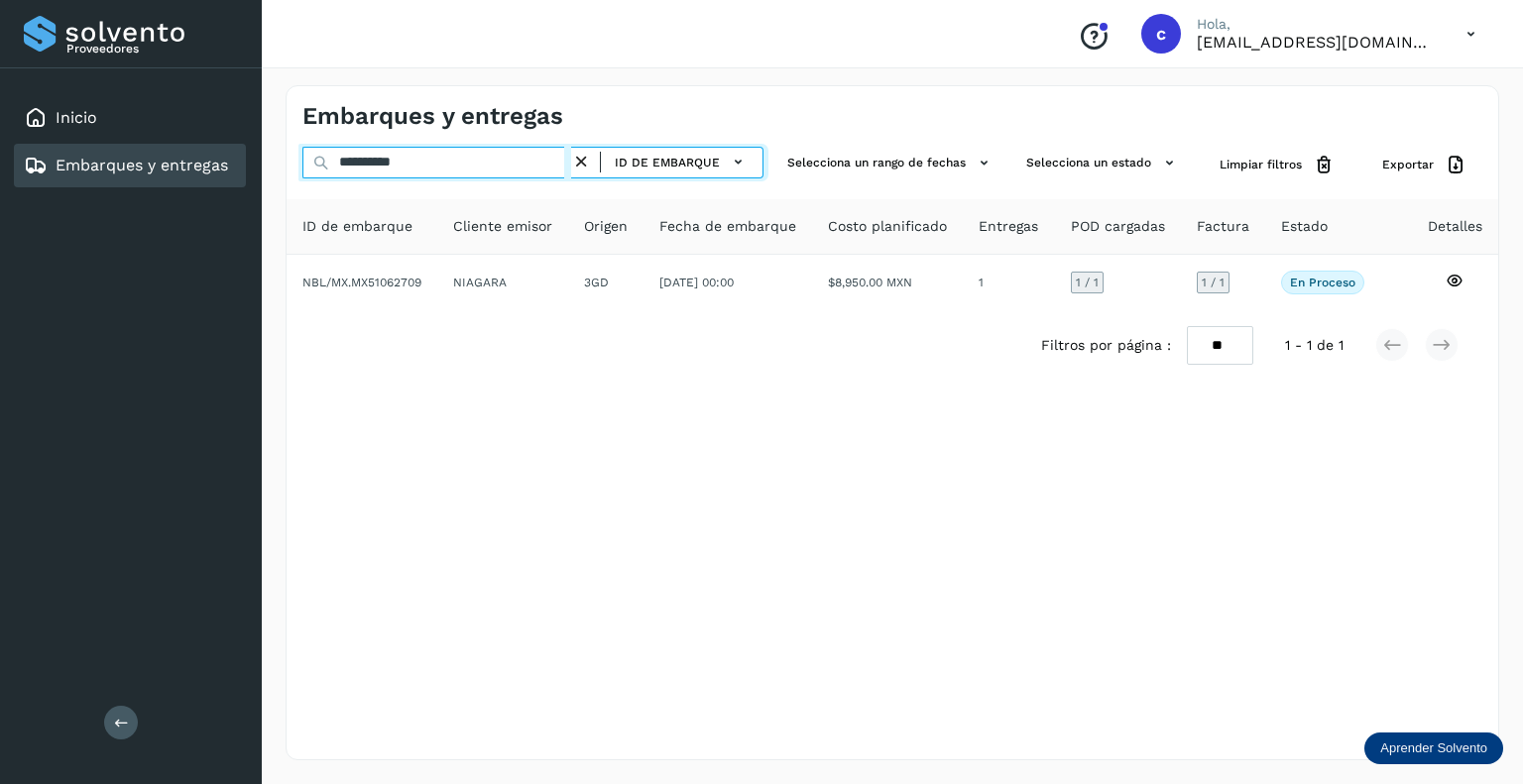 drag, startPoint x: 493, startPoint y: 162, endPoint x: 0, endPoint y: 104, distance: 496.40004 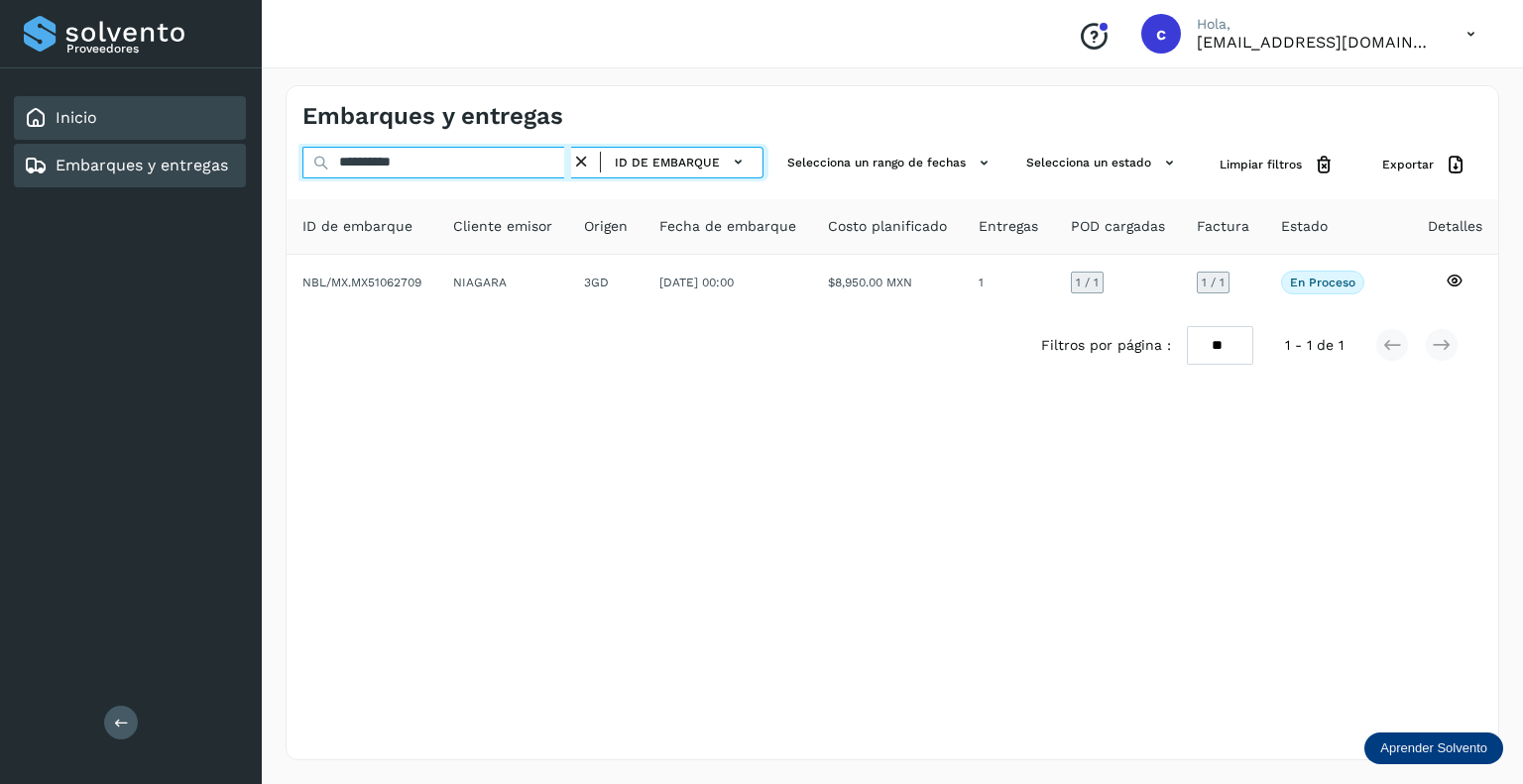 paste 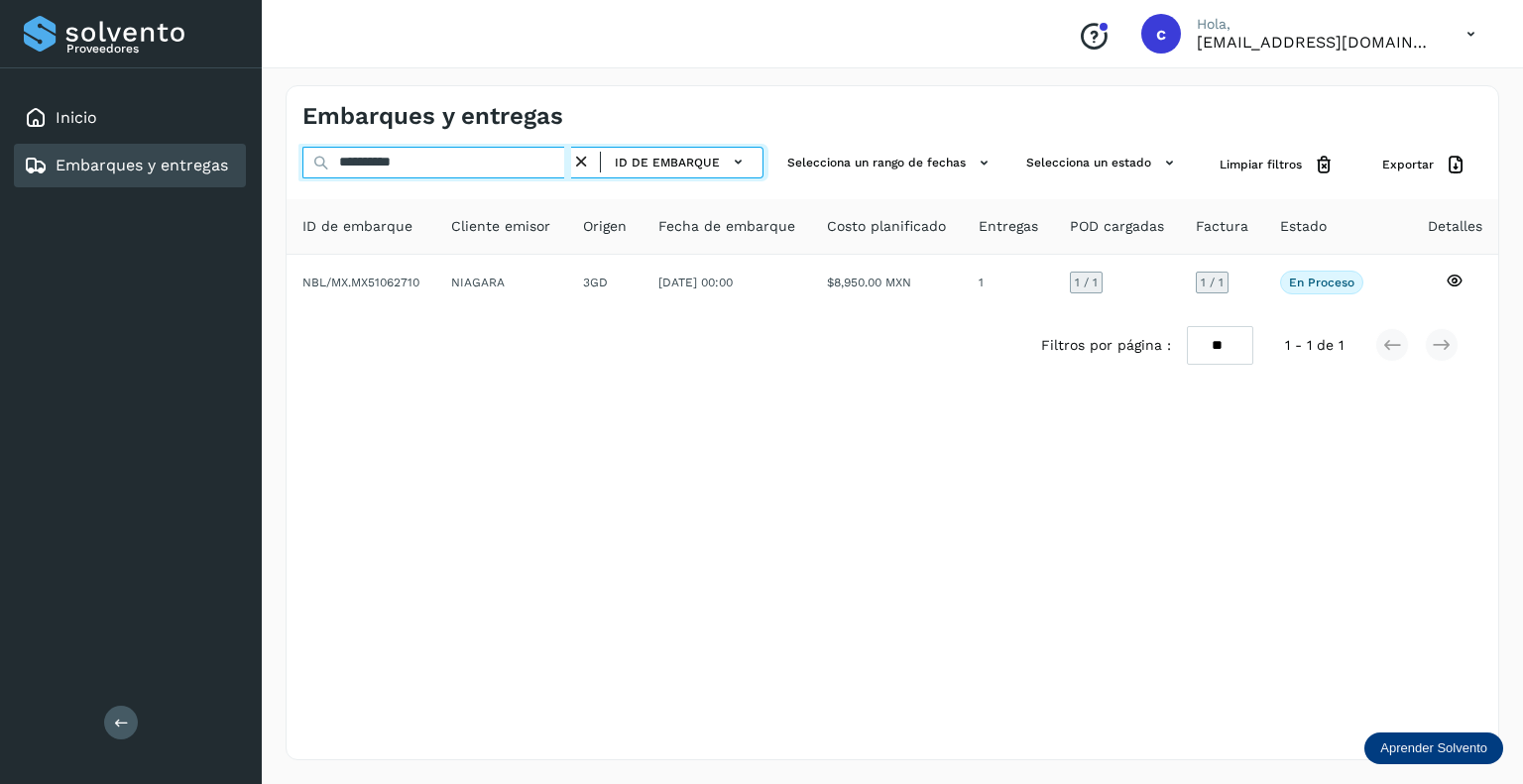 drag, startPoint x: 247, startPoint y: 110, endPoint x: 108, endPoint y: 72, distance: 144.1007 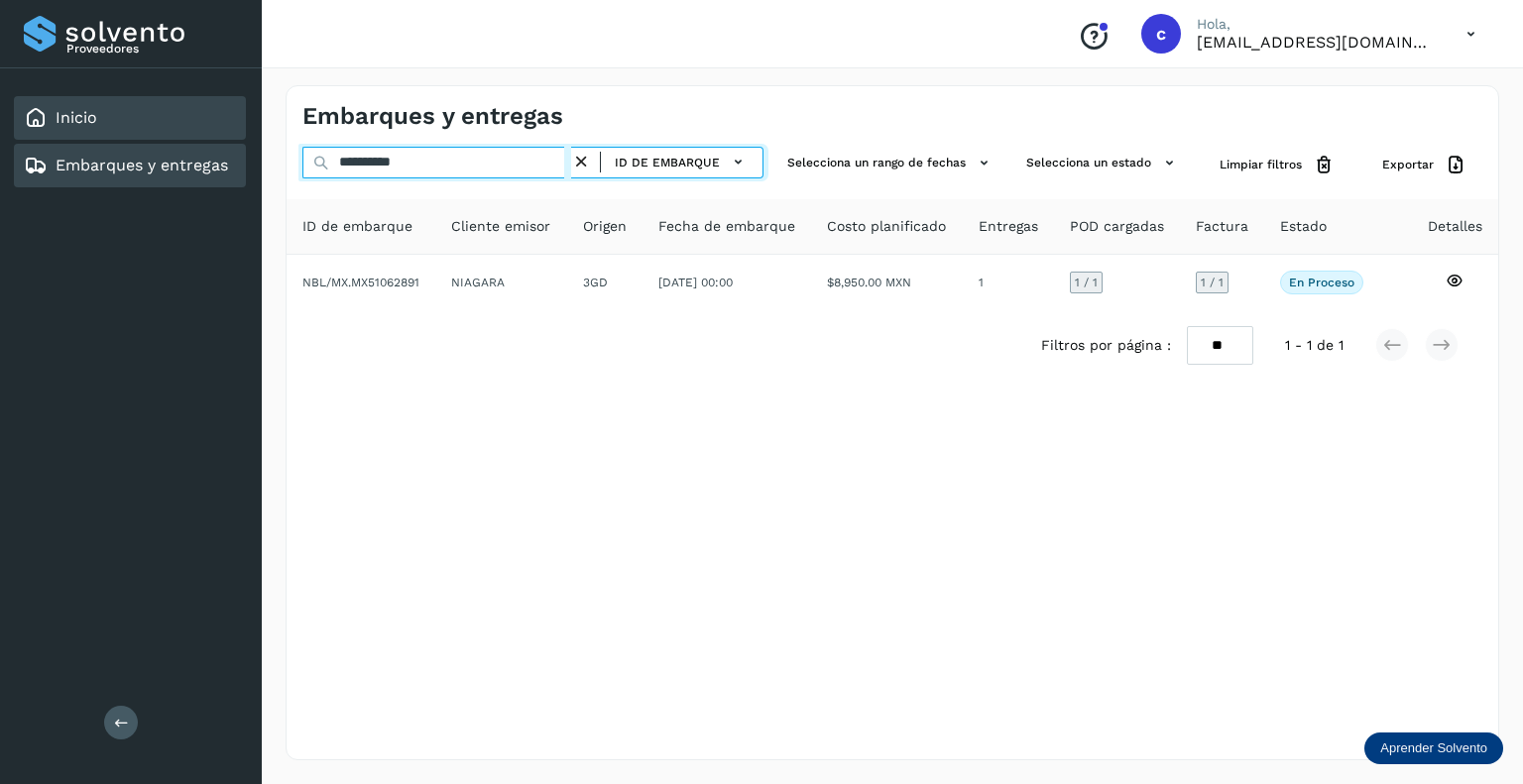 drag, startPoint x: 479, startPoint y: 158, endPoint x: 40, endPoint y: 100, distance: 442.8149 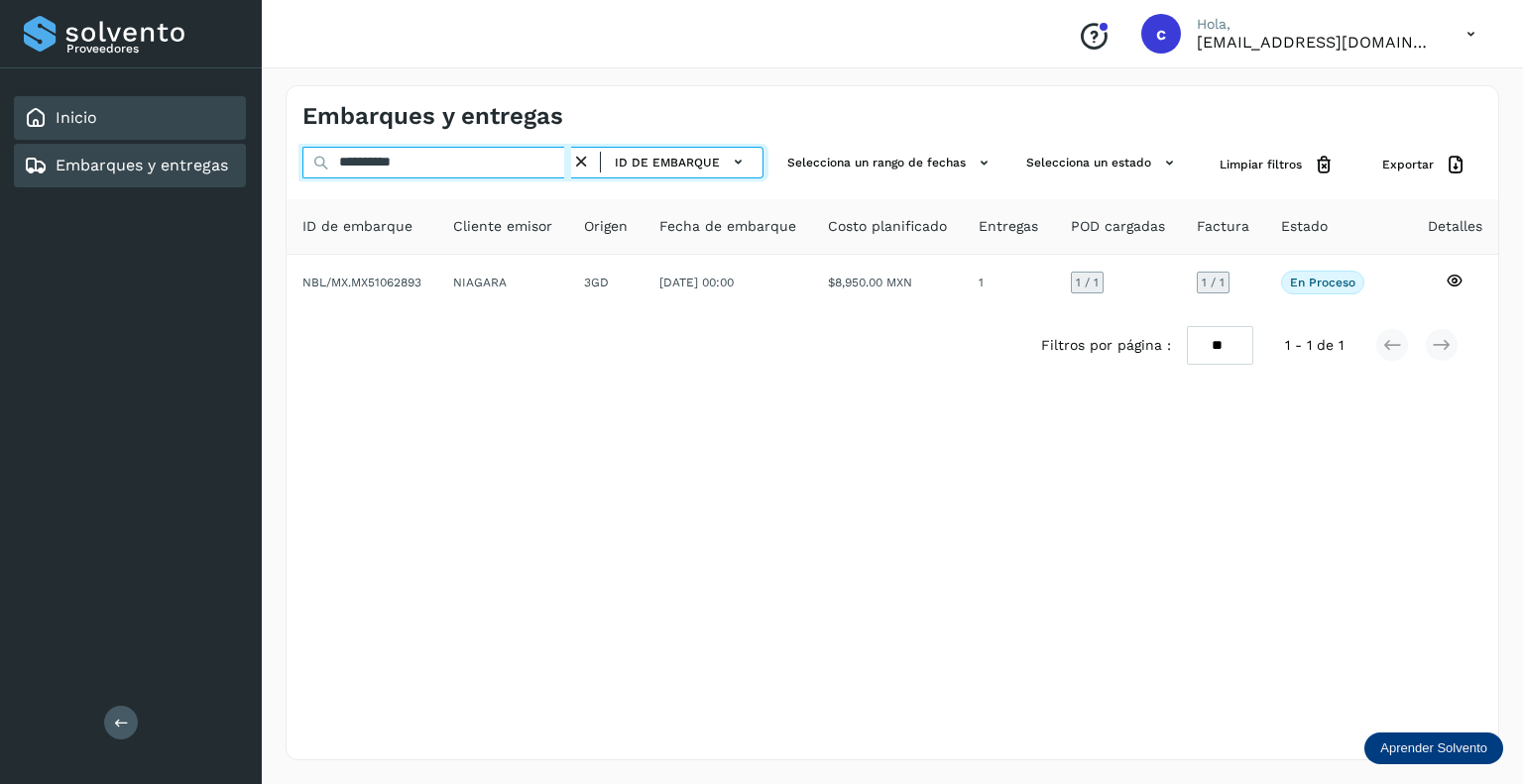 drag, startPoint x: 425, startPoint y: 152, endPoint x: 86, endPoint y: 126, distance: 339.99559 